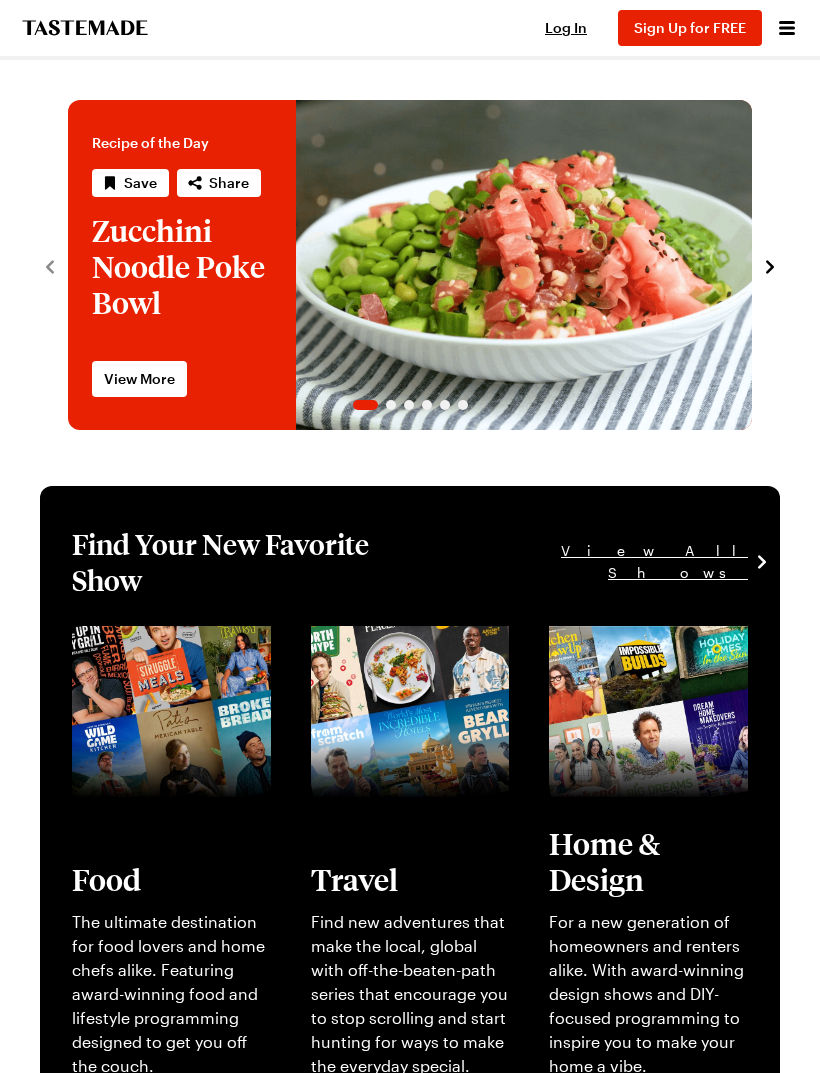 scroll, scrollTop: 0, scrollLeft: 0, axis: both 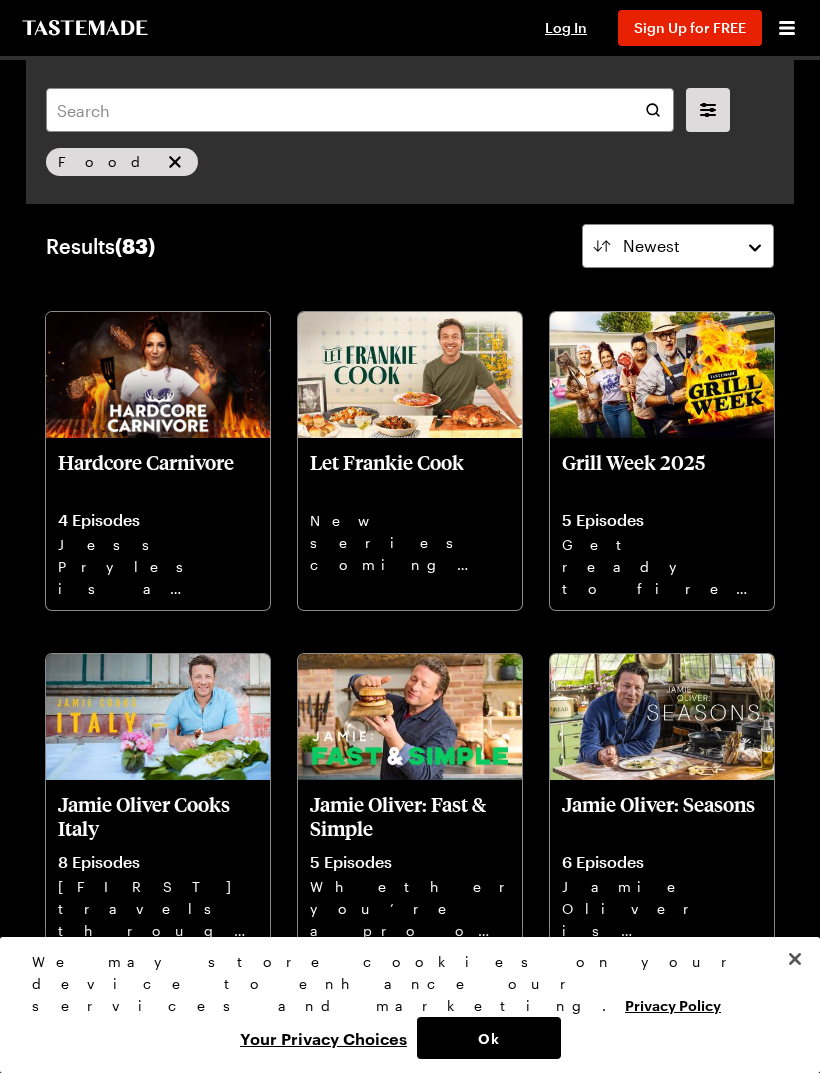 click on "Jamie Oliver: Seasons" at bounding box center [662, 816] 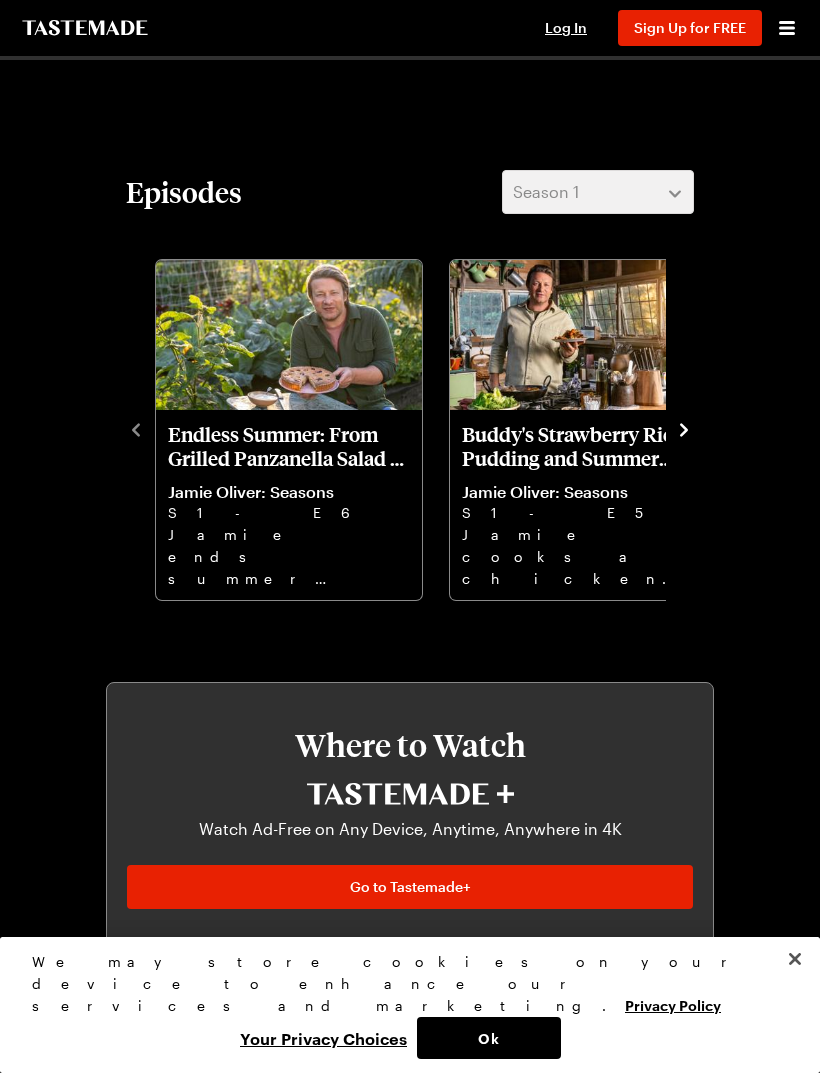 scroll, scrollTop: 642, scrollLeft: 0, axis: vertical 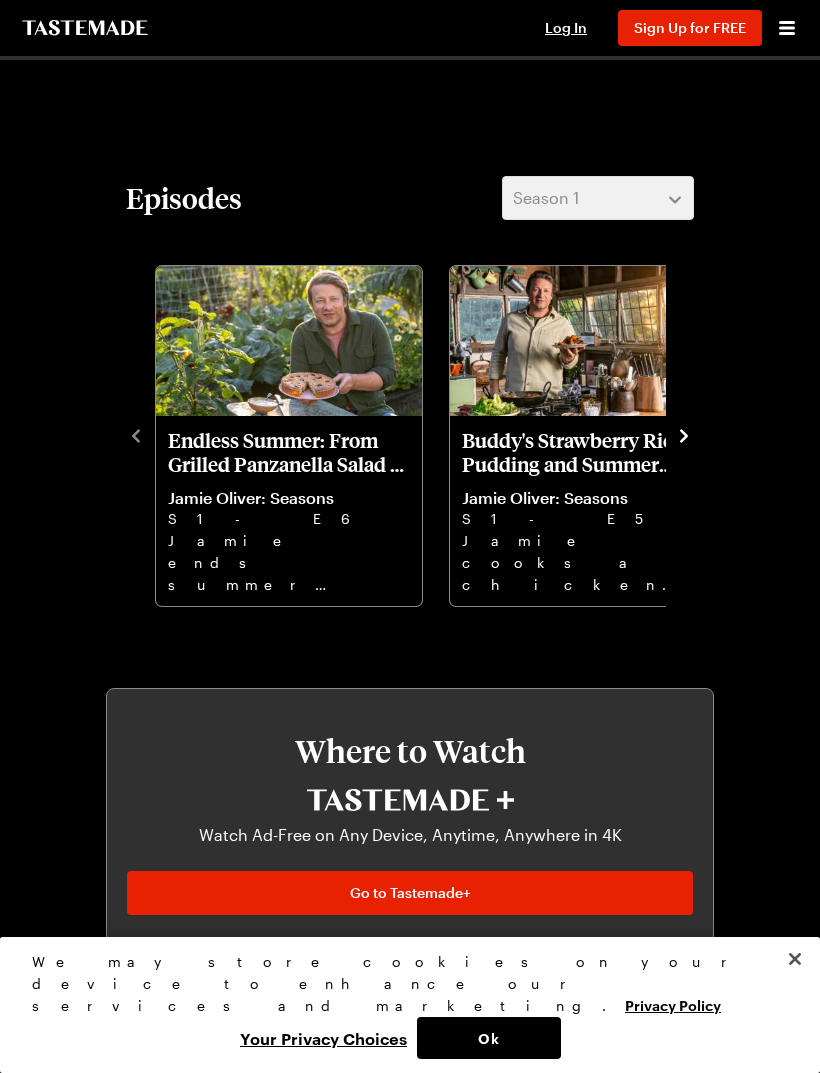 click 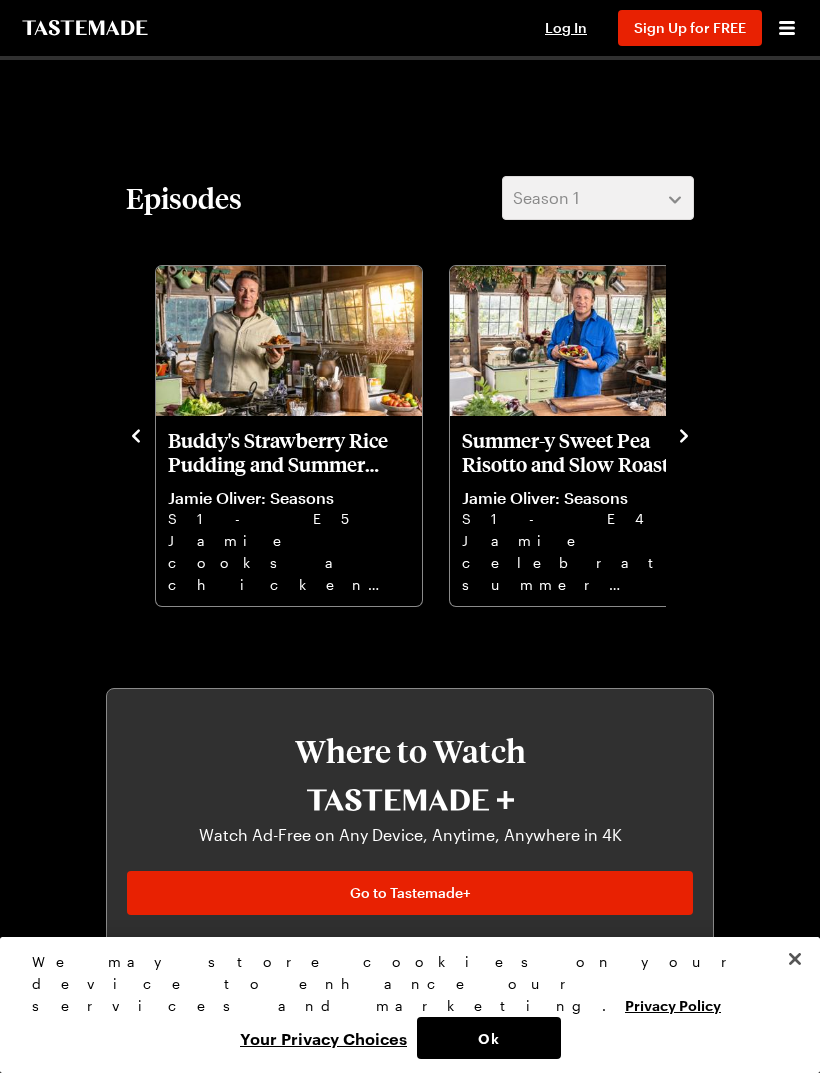 click 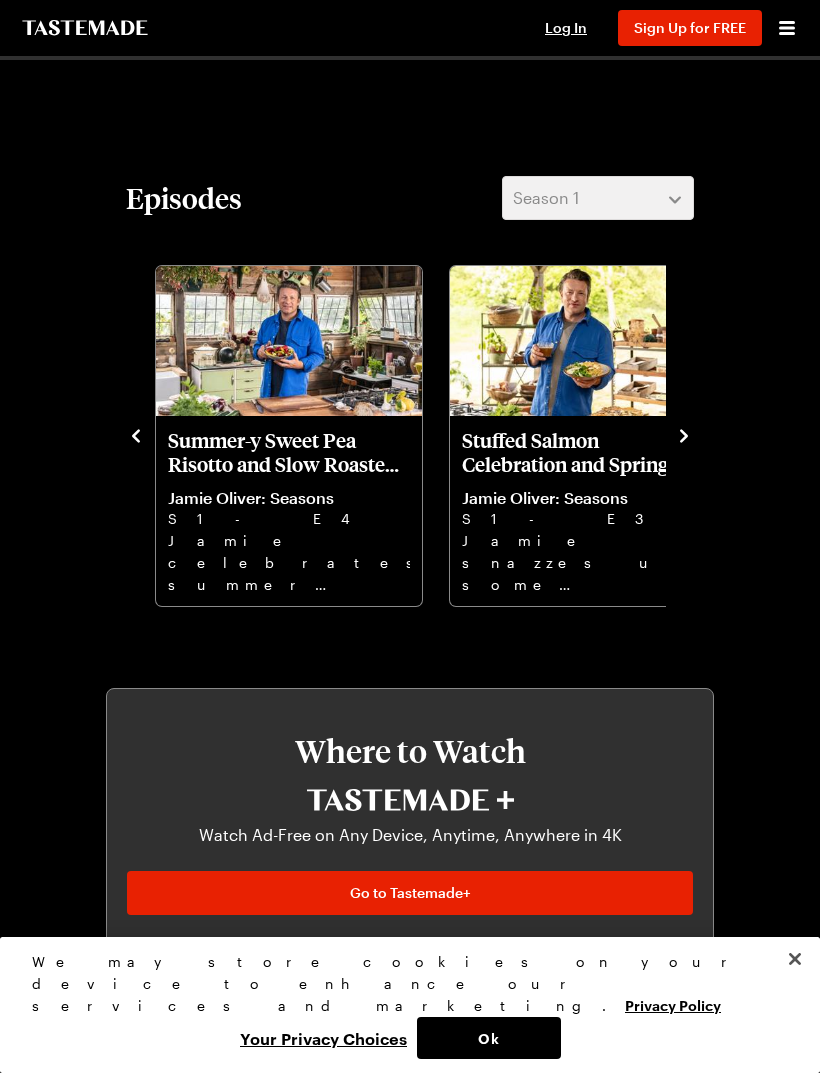 click 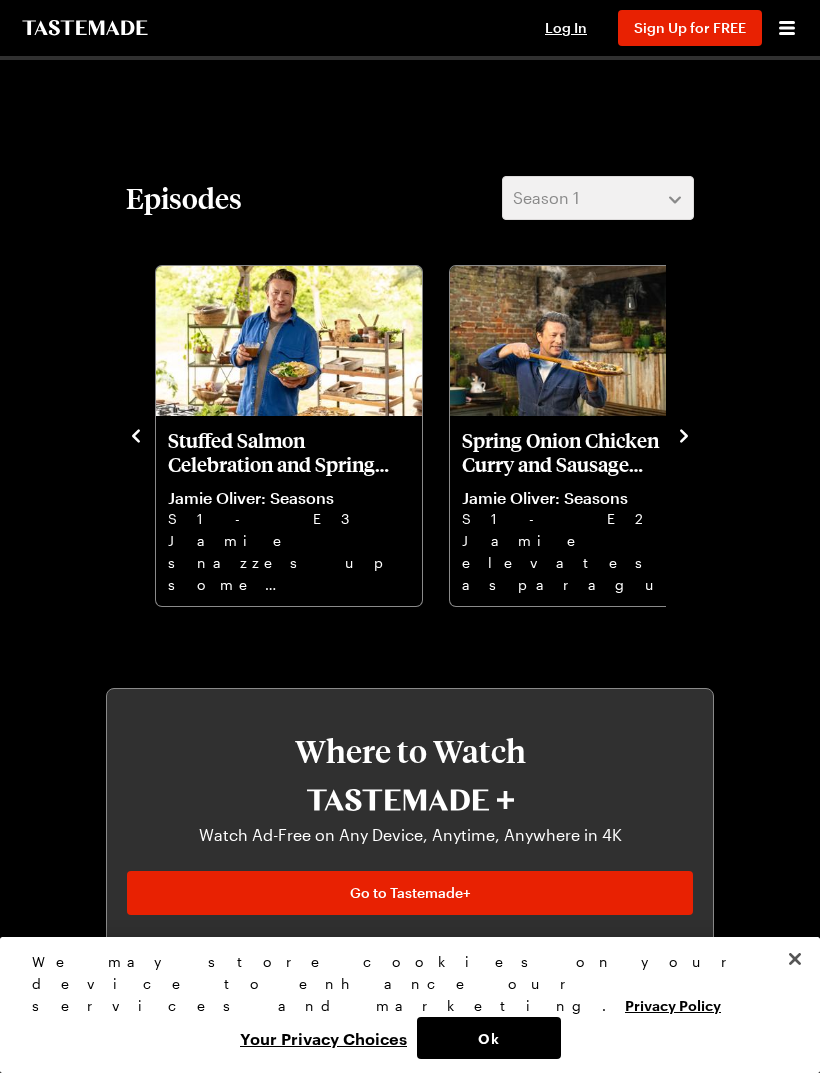 click 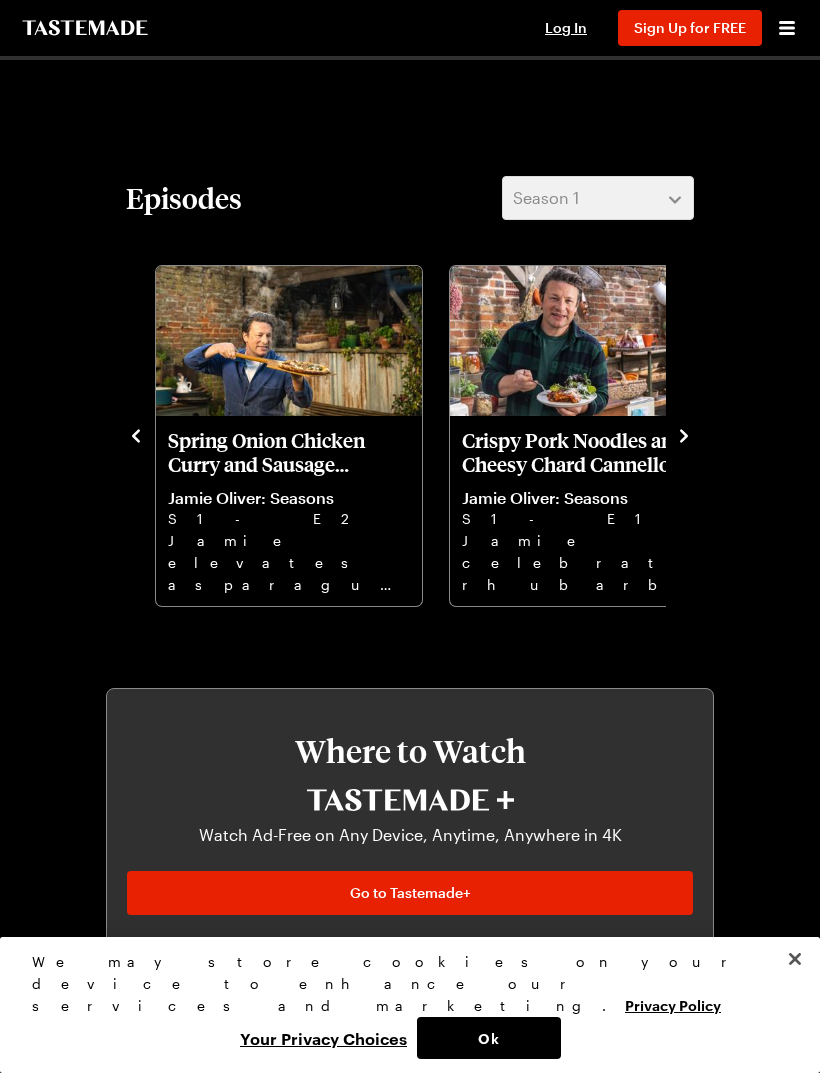 click on "Crispy Pork Noodles and Cheesy Chard Cannelloni" at bounding box center (583, 452) 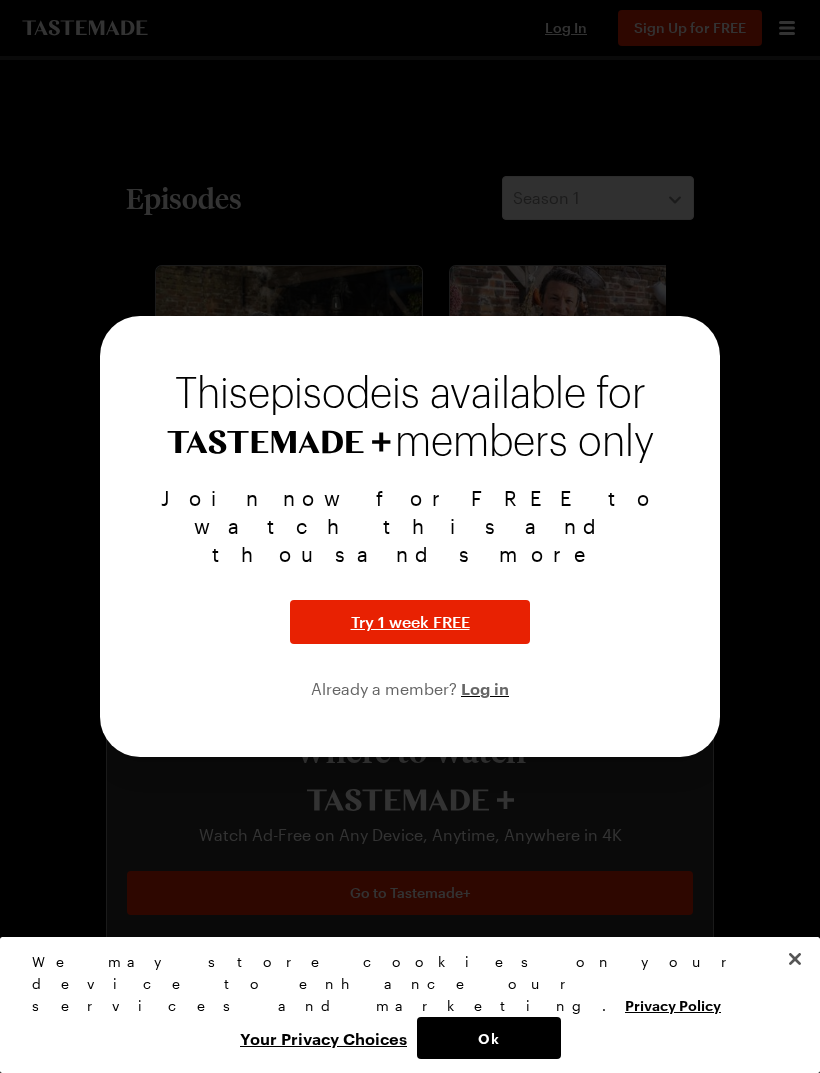 click on "Log in" at bounding box center [485, 688] 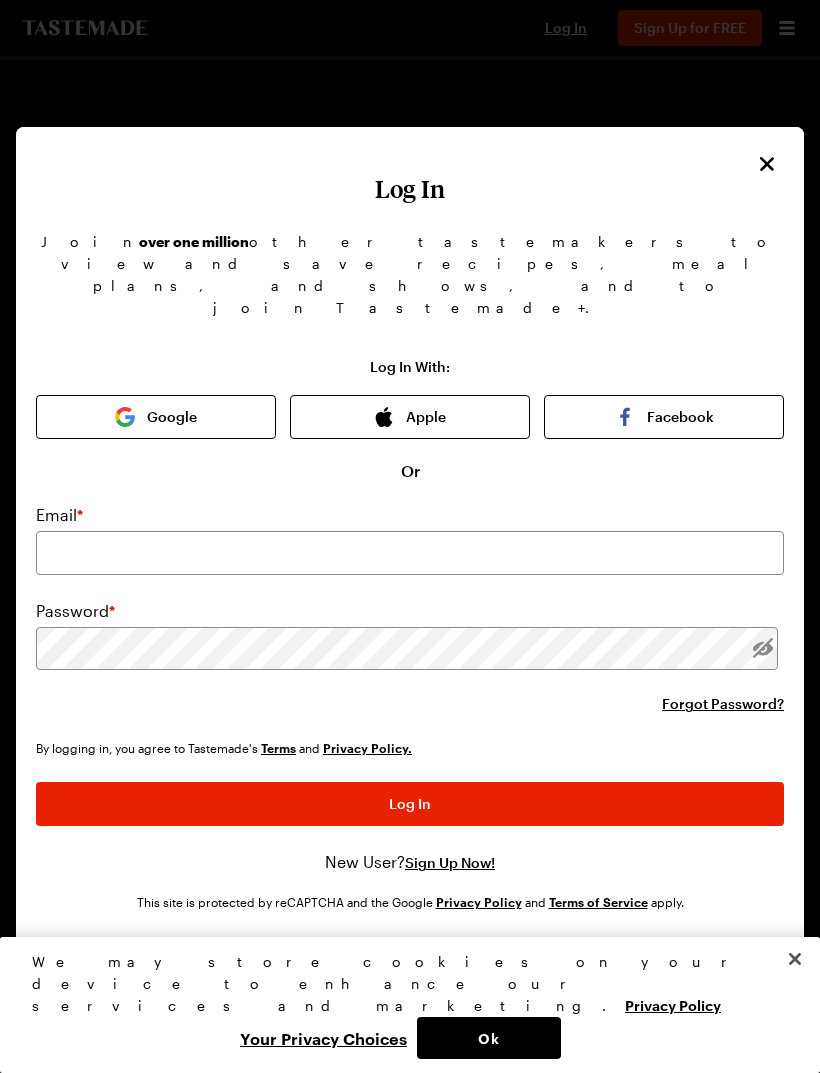click on "Apple" at bounding box center (410, 417) 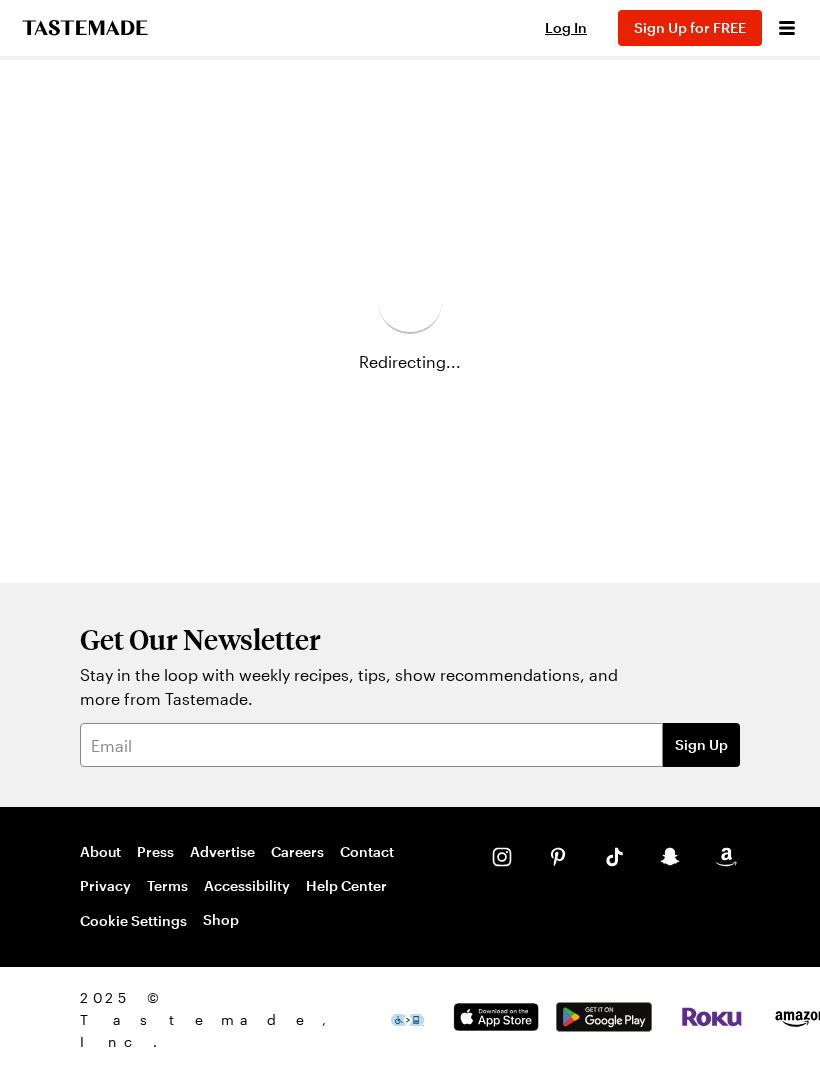 scroll, scrollTop: 0, scrollLeft: 0, axis: both 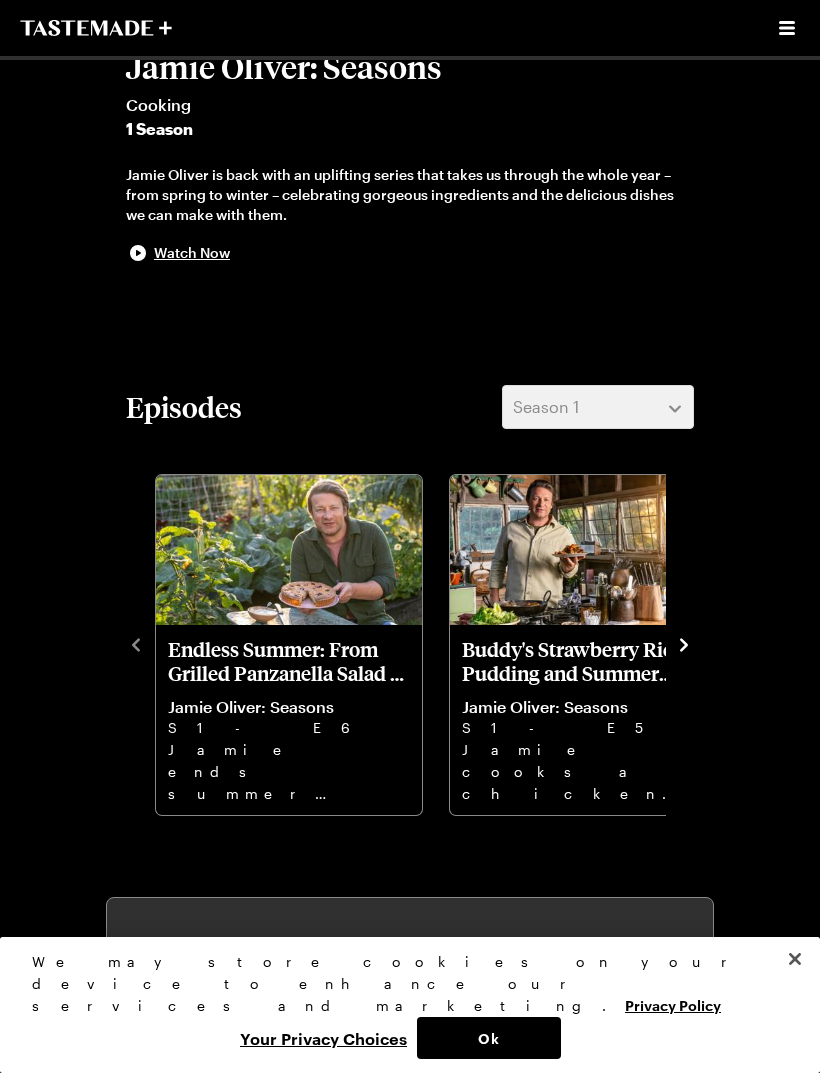 click 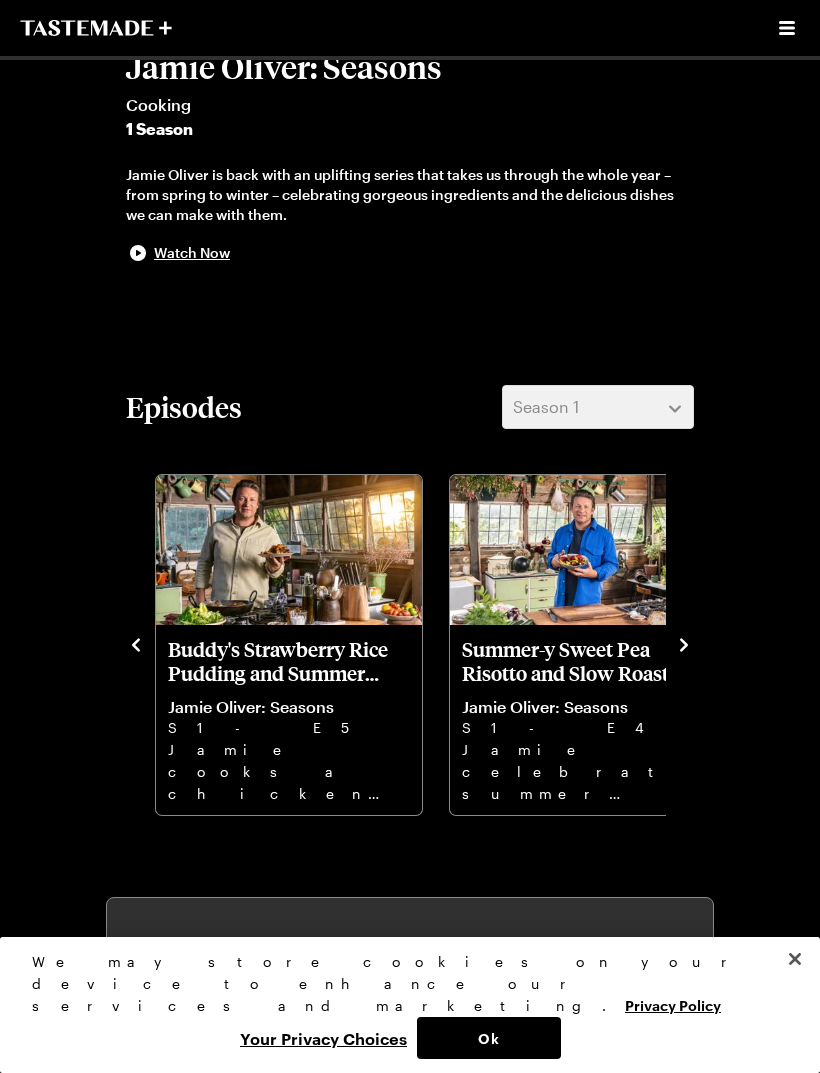 click 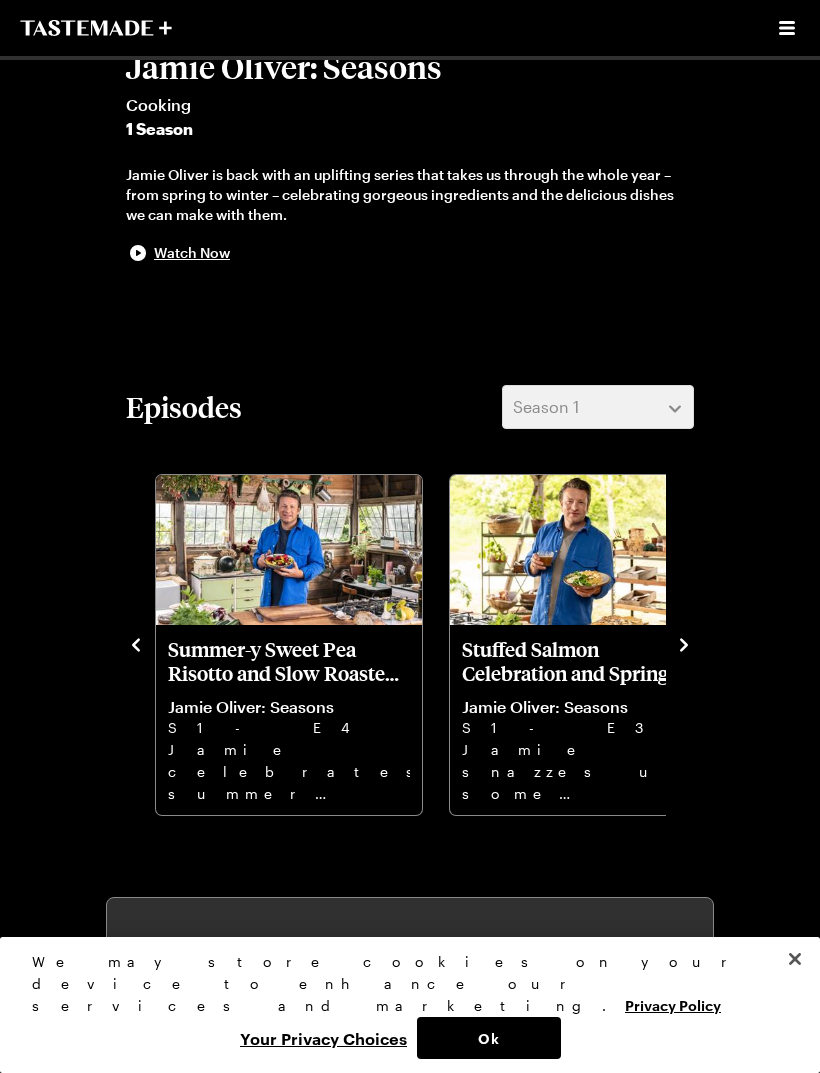 click on "Stuffed Salmon Celebration and Spring Rhubarb Tart" at bounding box center (583, 661) 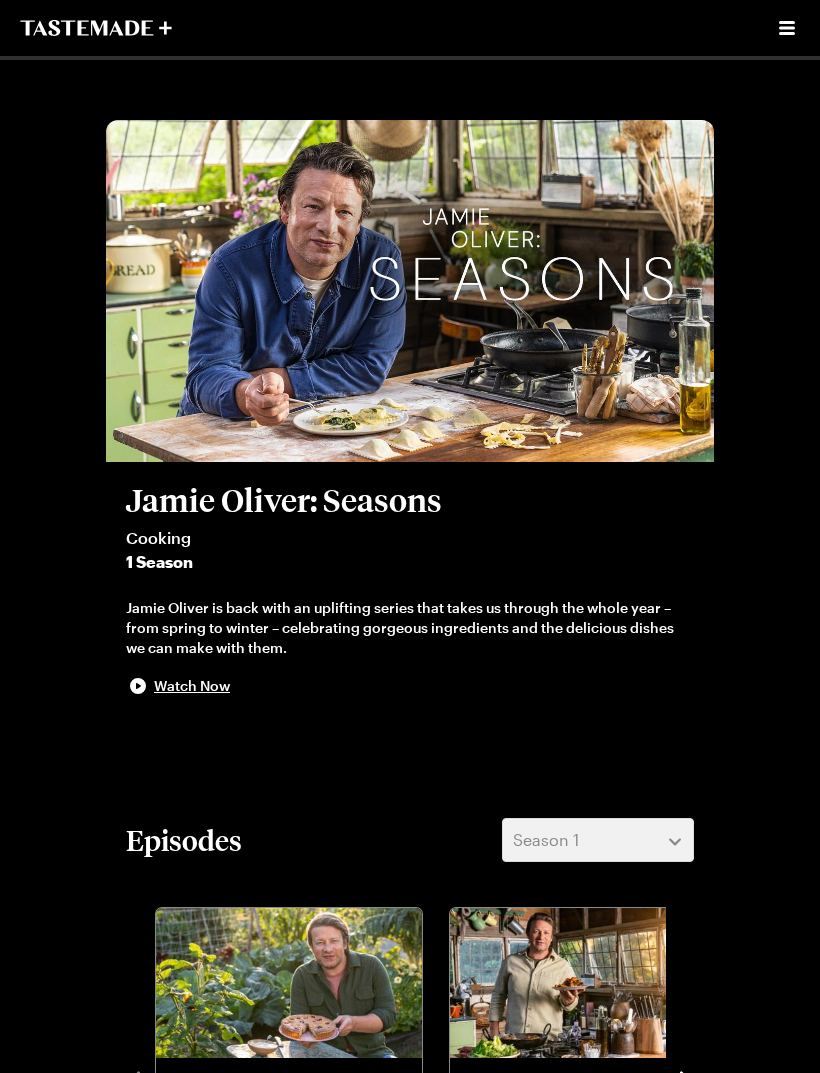 scroll, scrollTop: 0, scrollLeft: 0, axis: both 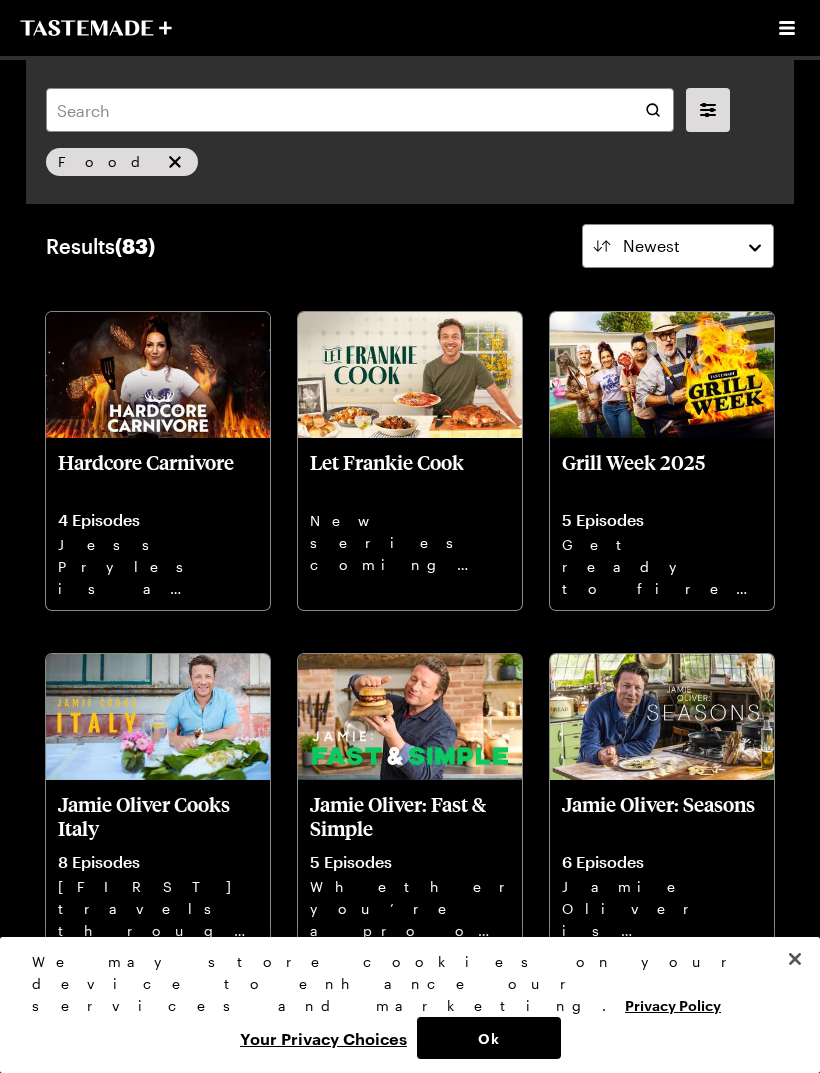 click on "Jamie Oliver: Fast & Simple" at bounding box center [410, 816] 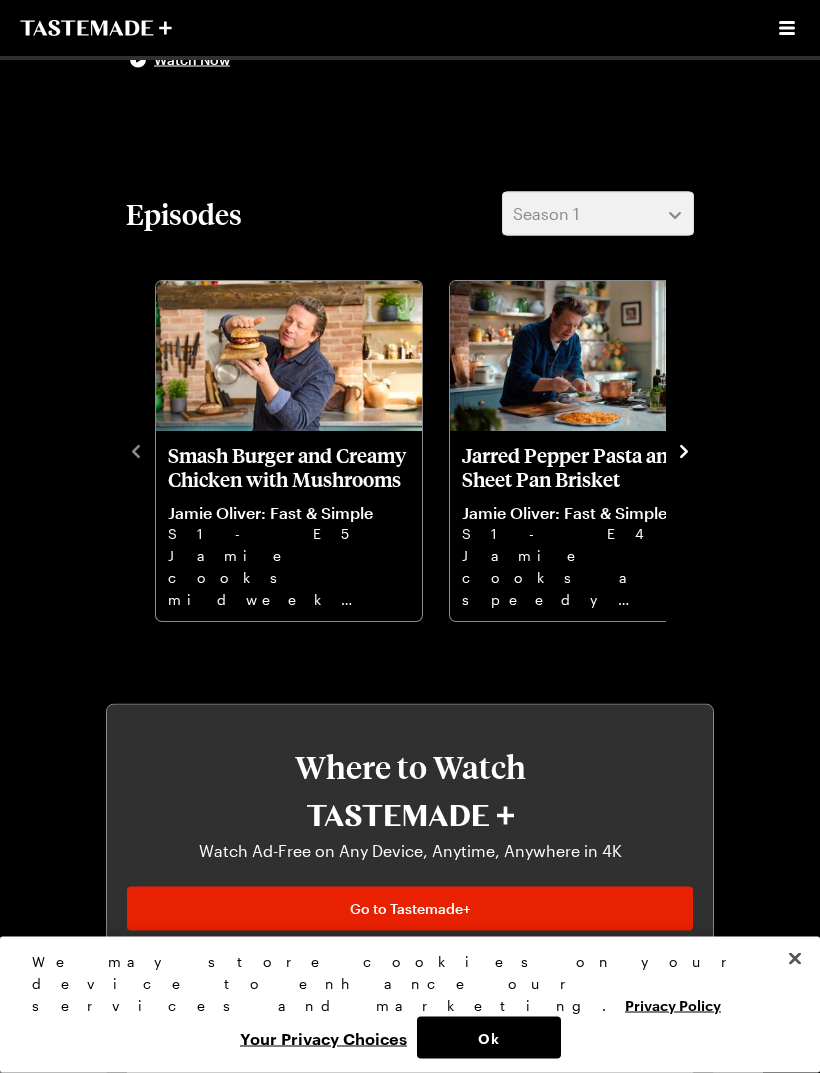 scroll, scrollTop: 624, scrollLeft: 0, axis: vertical 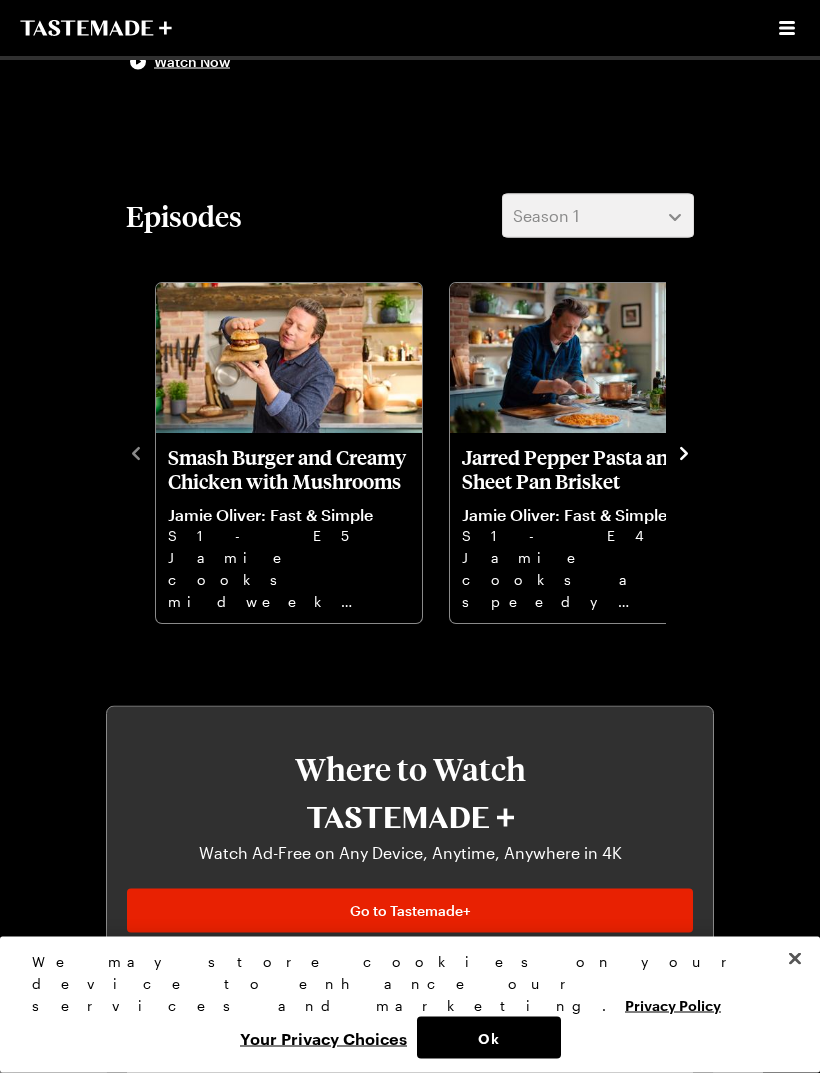 click on "Jarred Pepper Pasta and Sheet Pan Brisket" at bounding box center [583, 470] 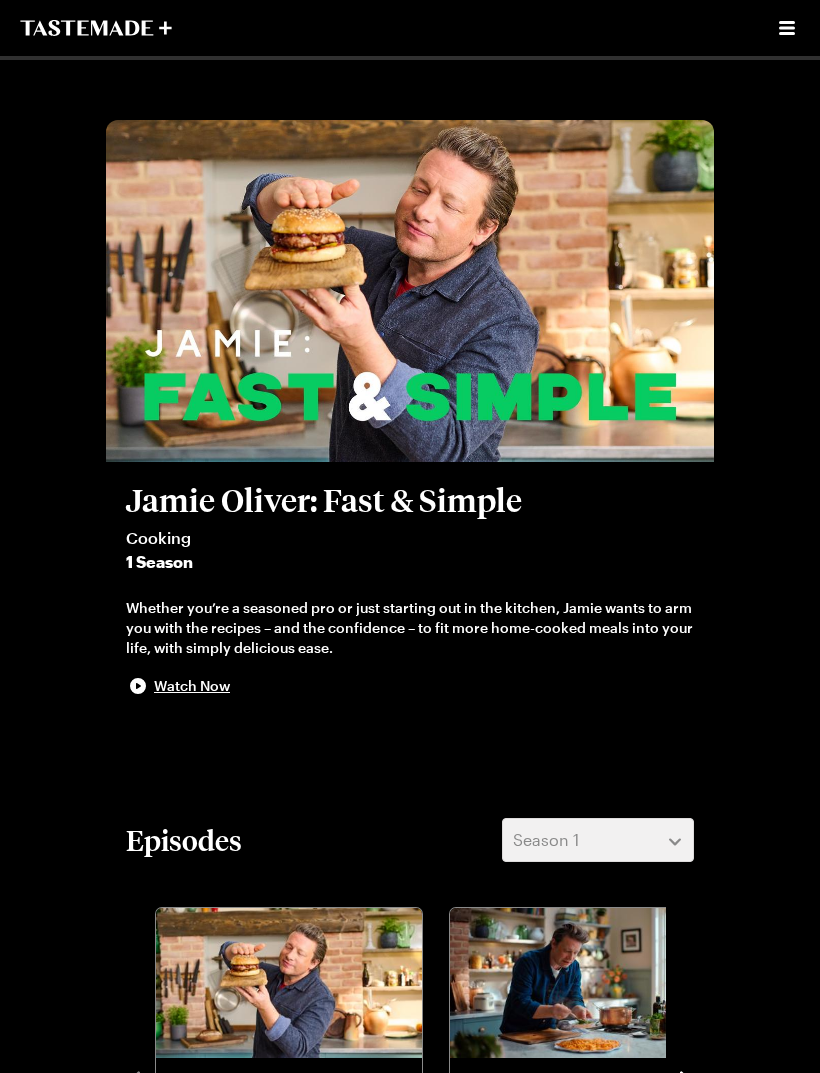 scroll, scrollTop: 0, scrollLeft: 0, axis: both 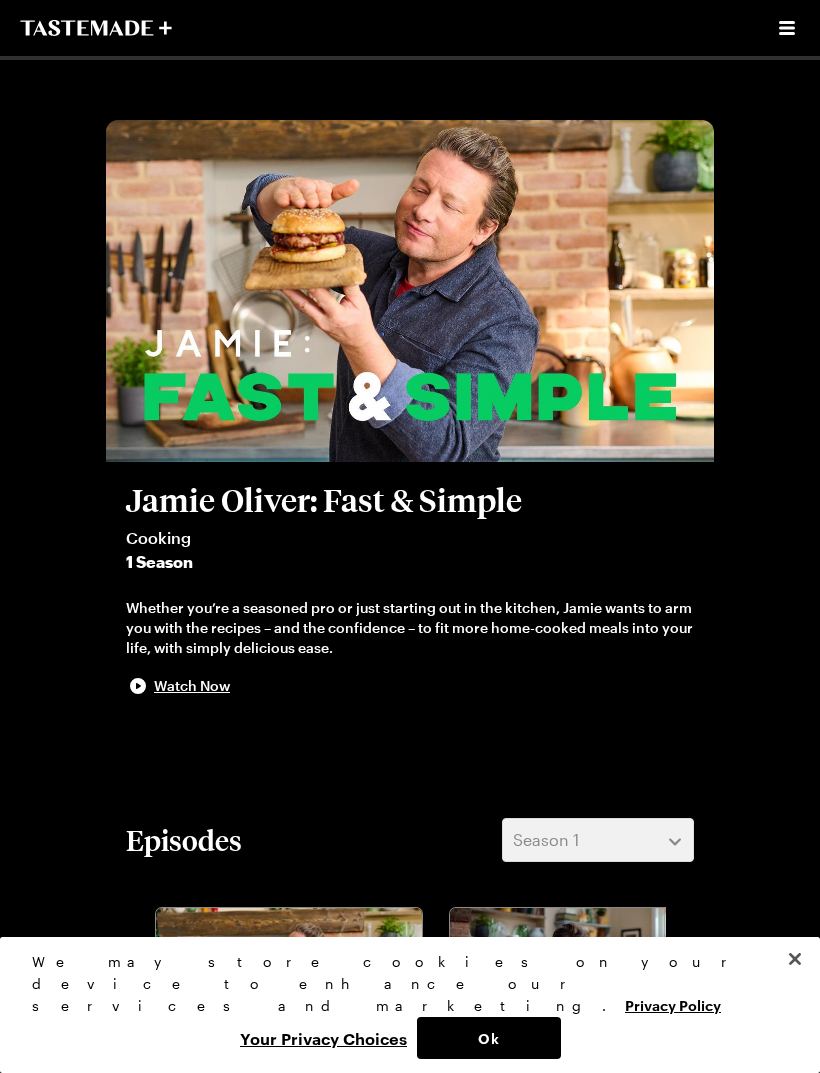 click on "Cooking Shows Streaming" at bounding box center [410, 28] 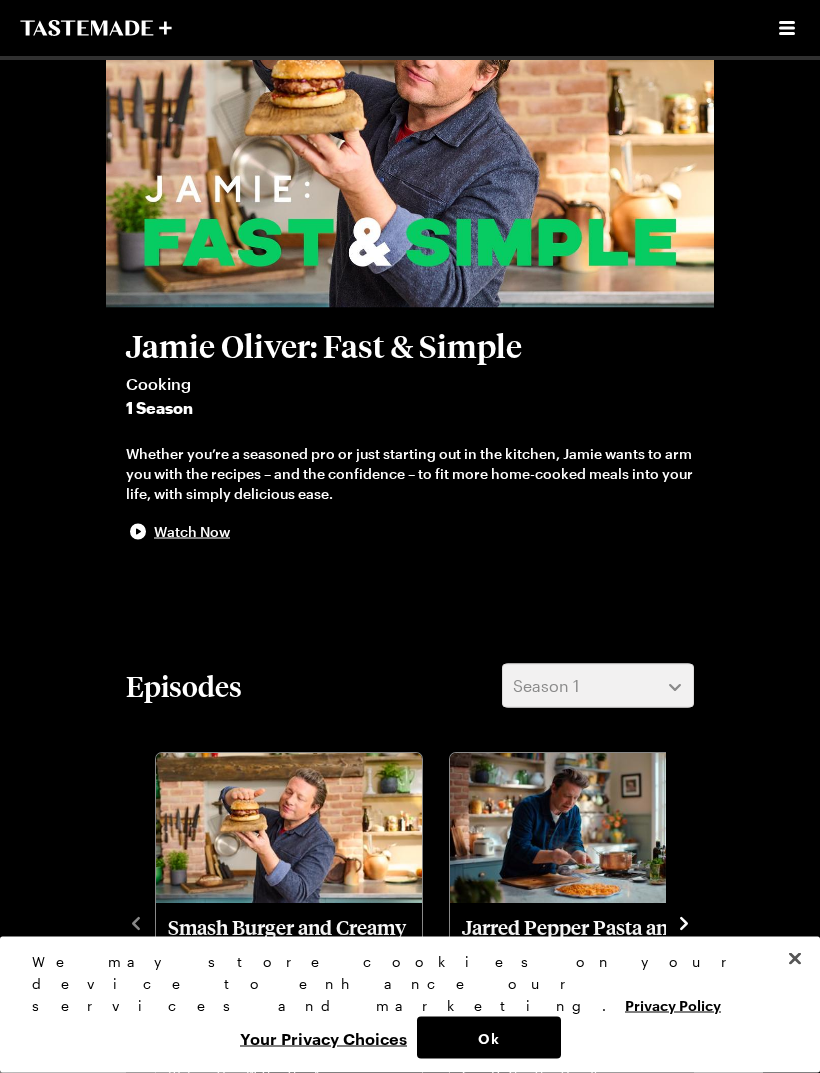 scroll, scrollTop: 156, scrollLeft: 0, axis: vertical 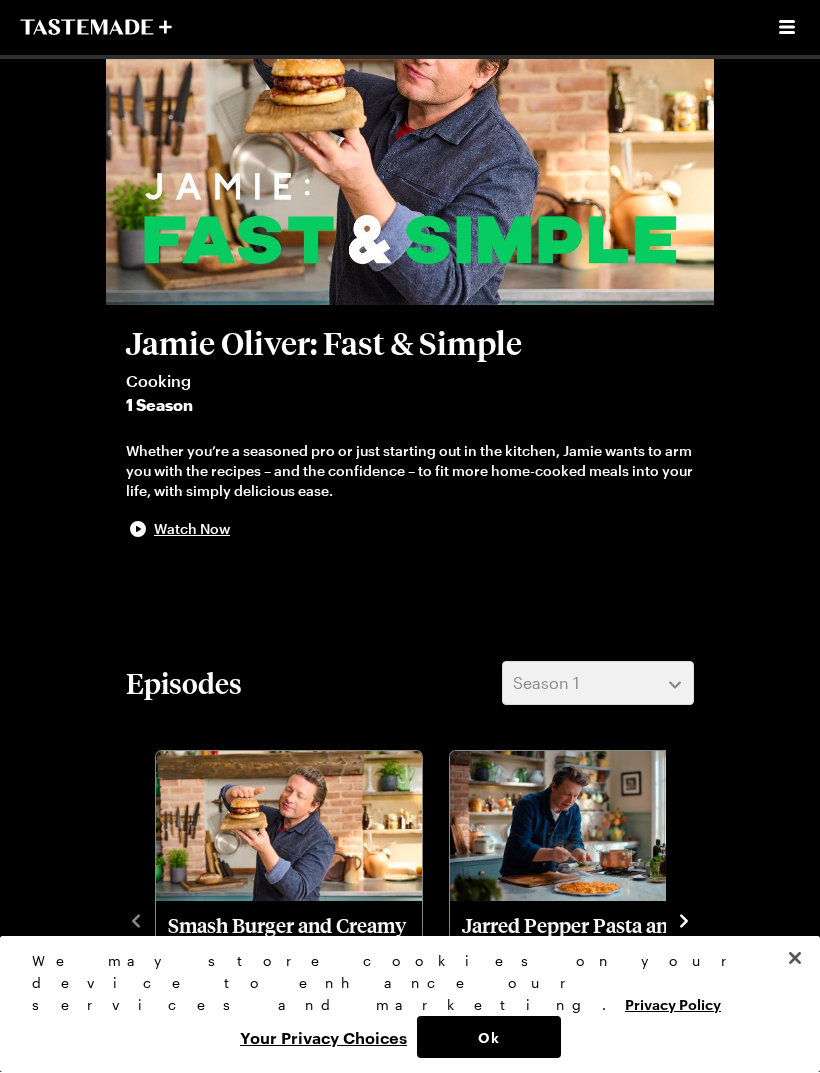 click at bounding box center [795, 959] 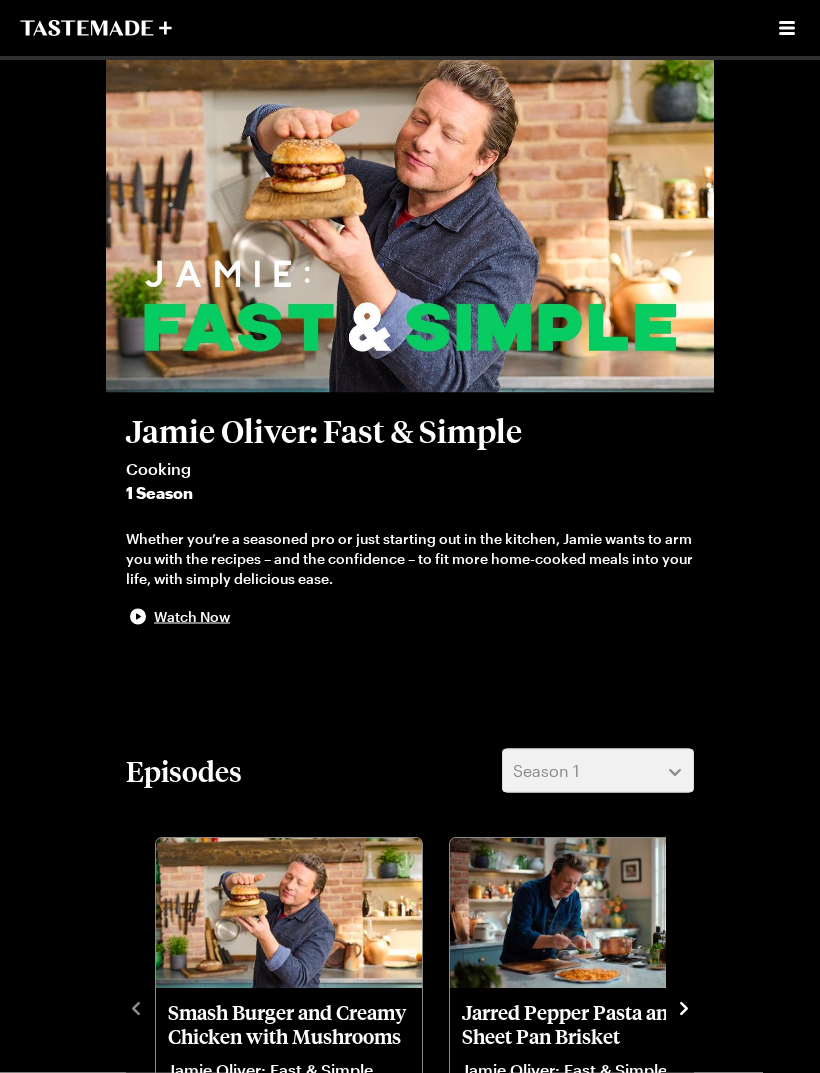 scroll, scrollTop: 0, scrollLeft: 0, axis: both 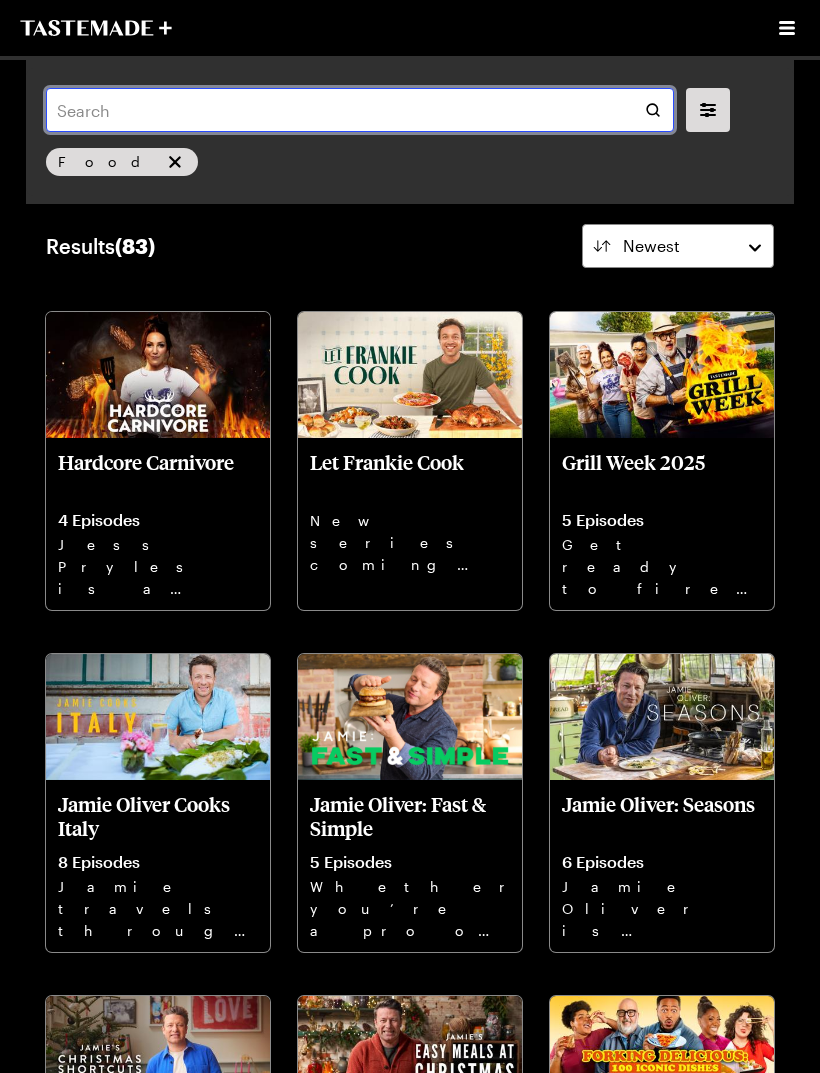 click at bounding box center (360, 110) 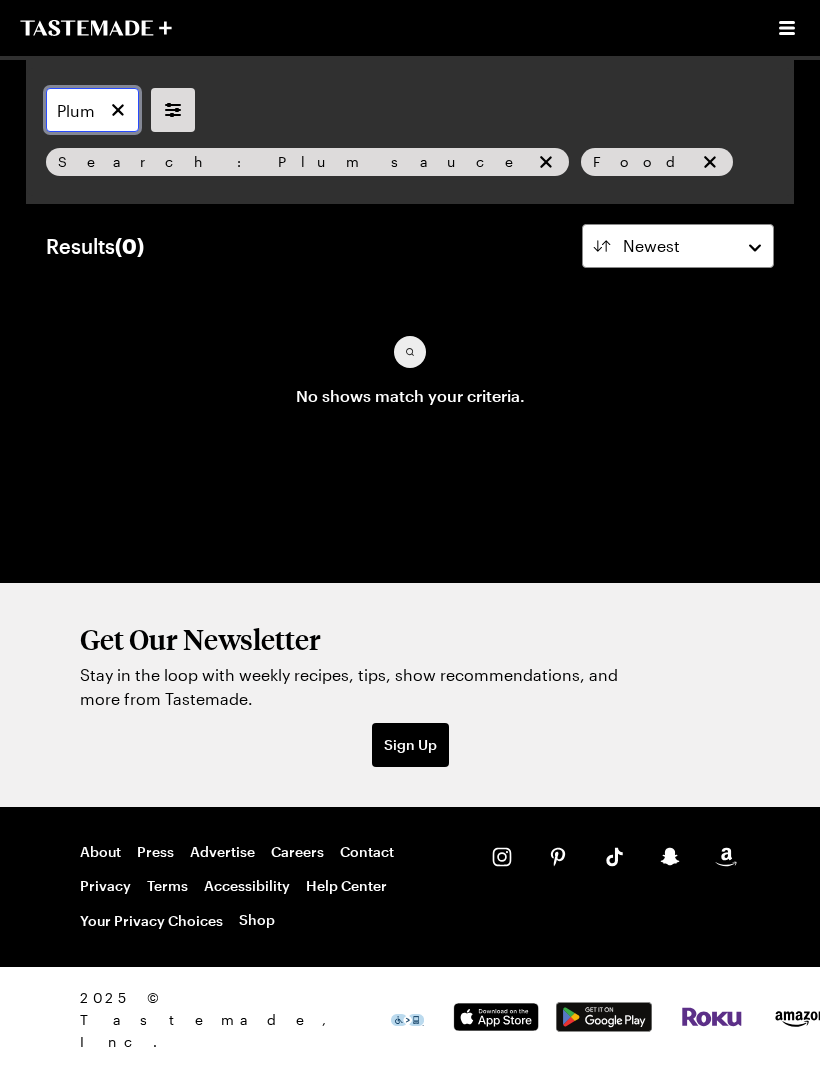 type on "Plum sauce" 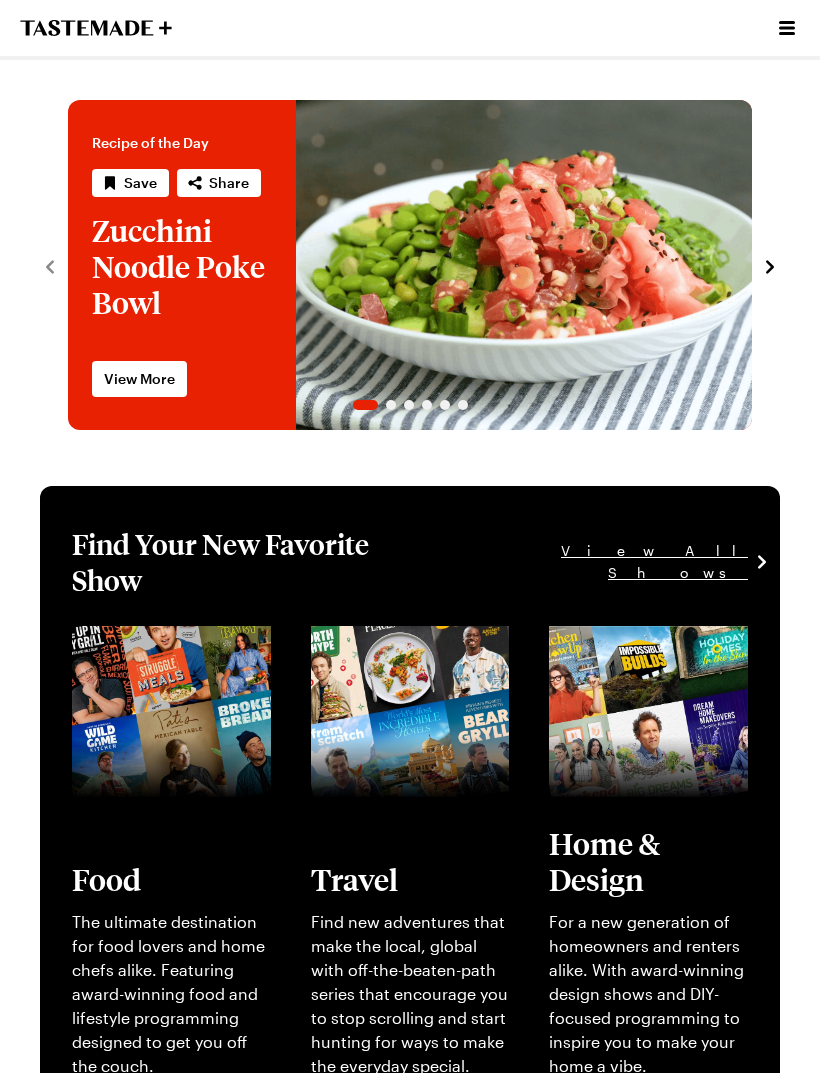 click on "View full content for [object Object]" at bounding box center [149, 649] 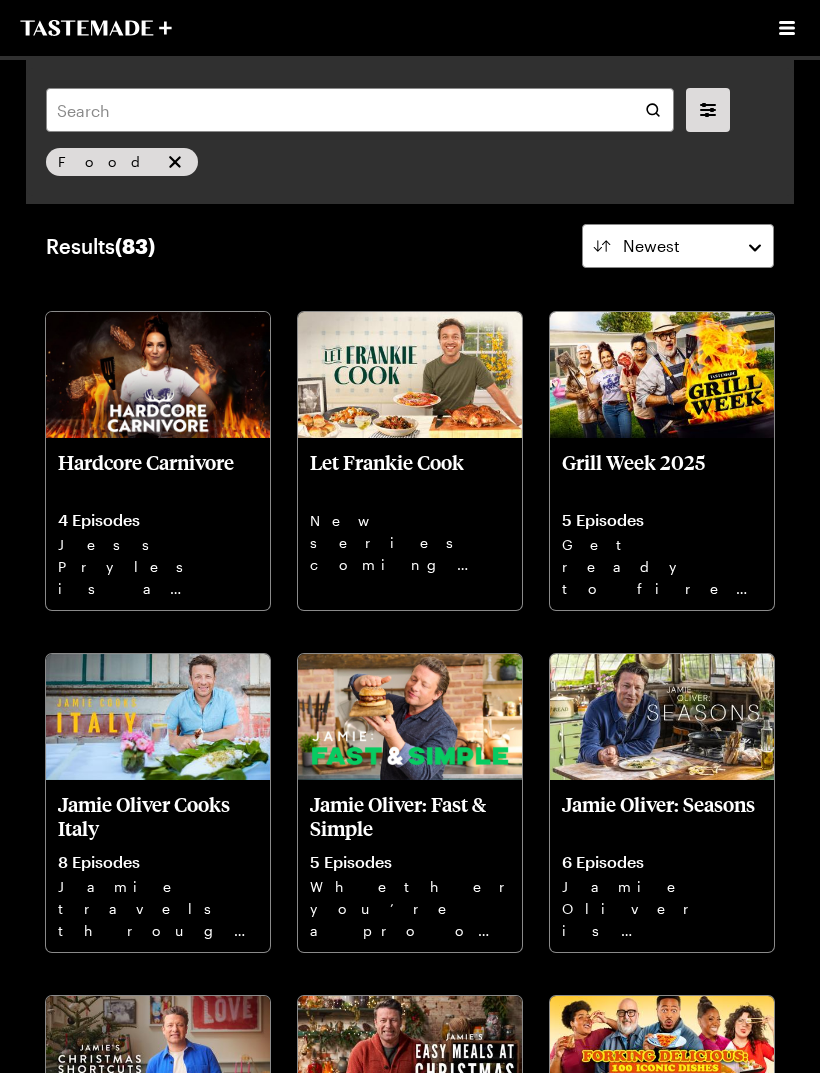 click on "Jamie Oliver: Seasons 6 Episodes Jamie Oliver is back celebrating gorgeous ingredients and the delicious dishes we can make with them." at bounding box center [662, 866] 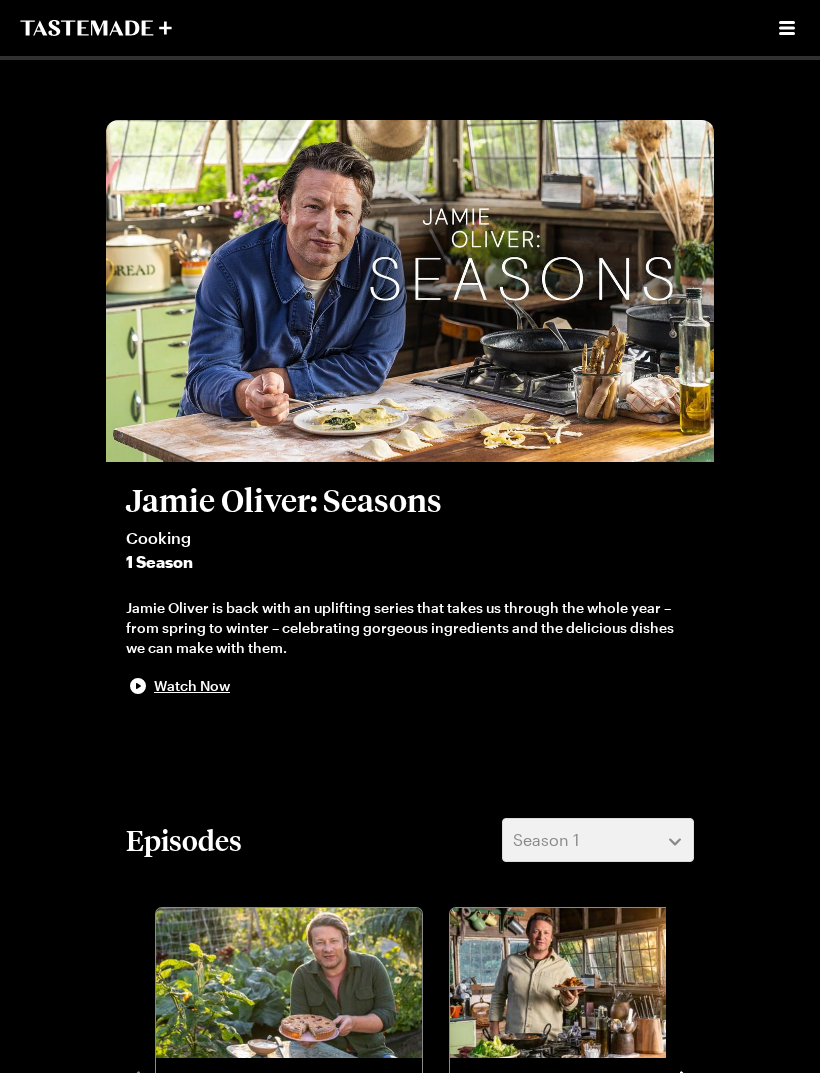 click 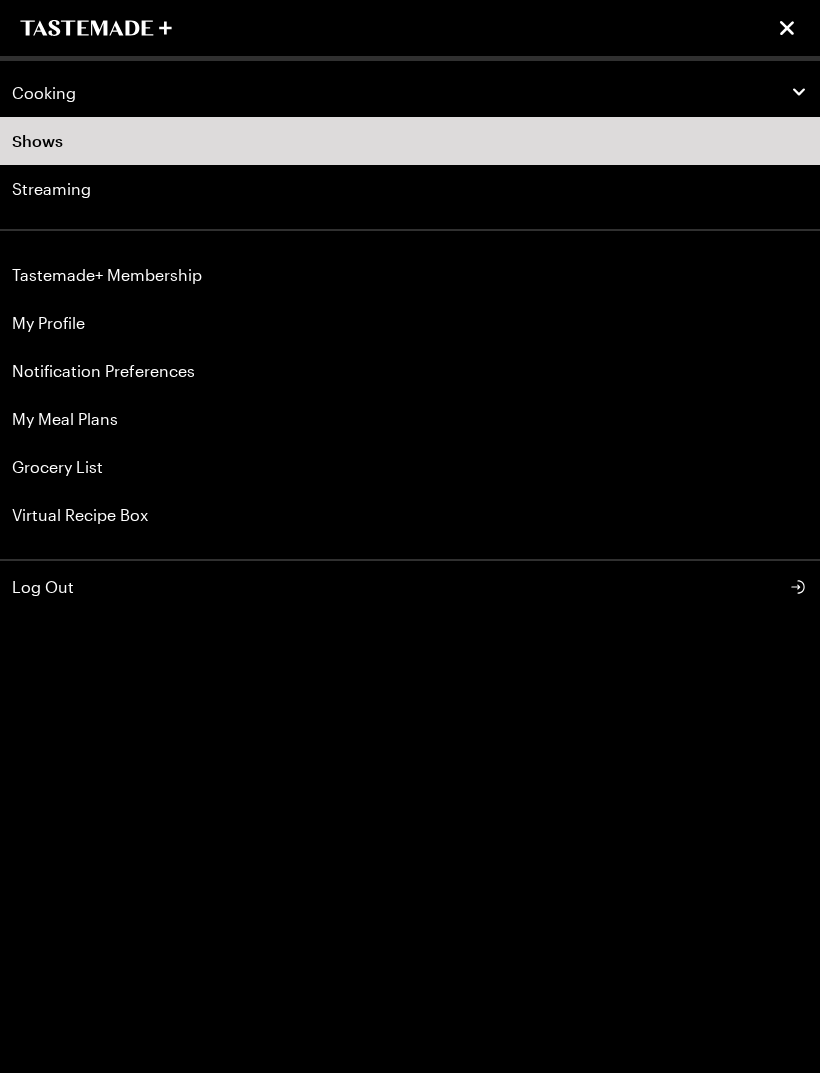 click on "Shows" at bounding box center (410, 141) 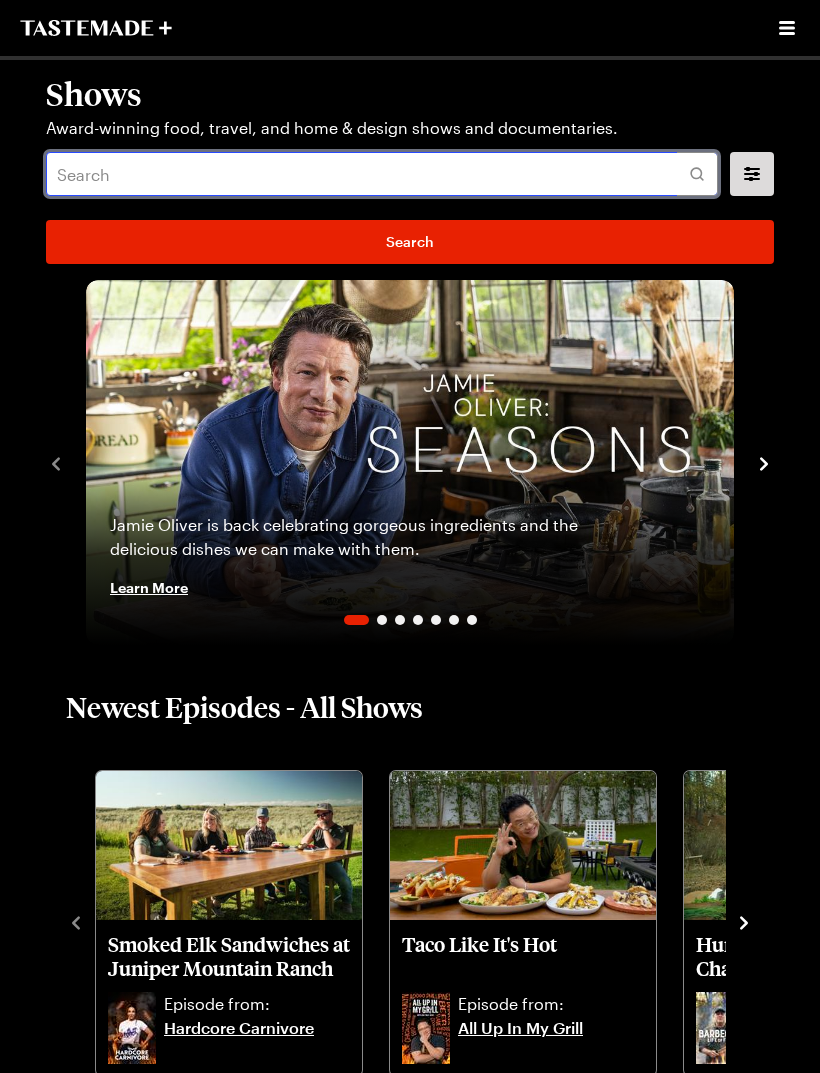 click at bounding box center (382, 174) 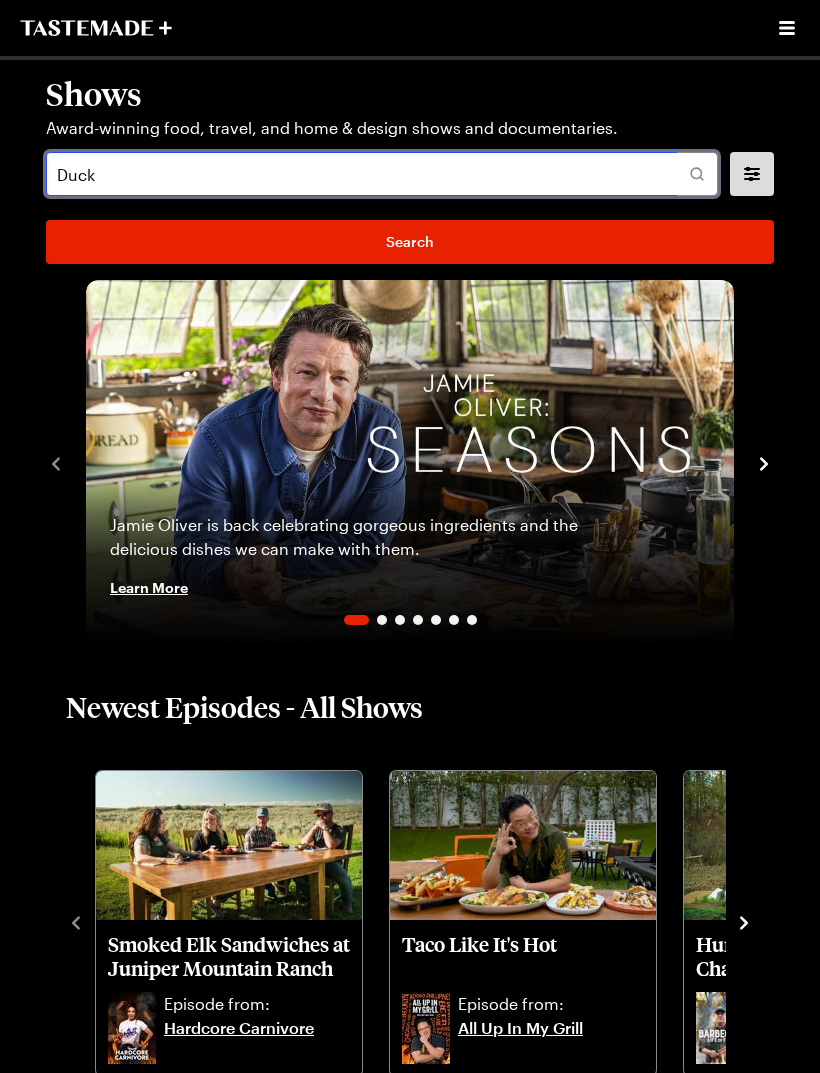 type on "Duck" 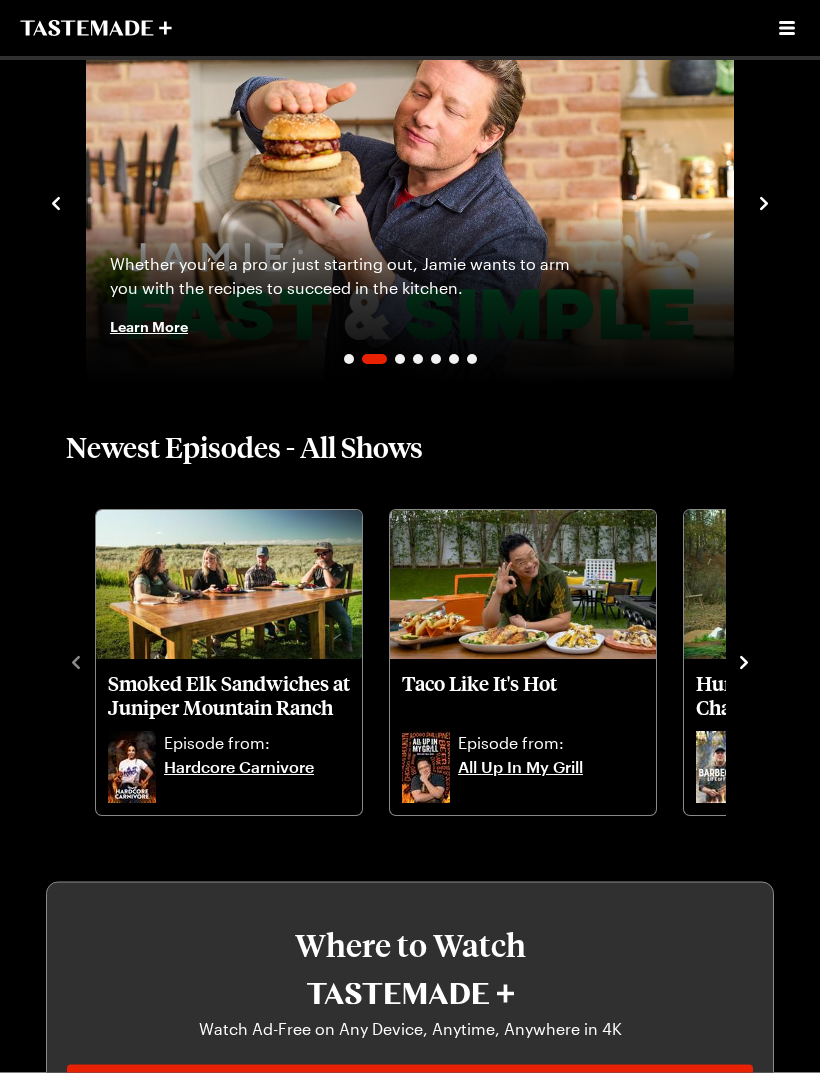 scroll, scrollTop: 261, scrollLeft: 0, axis: vertical 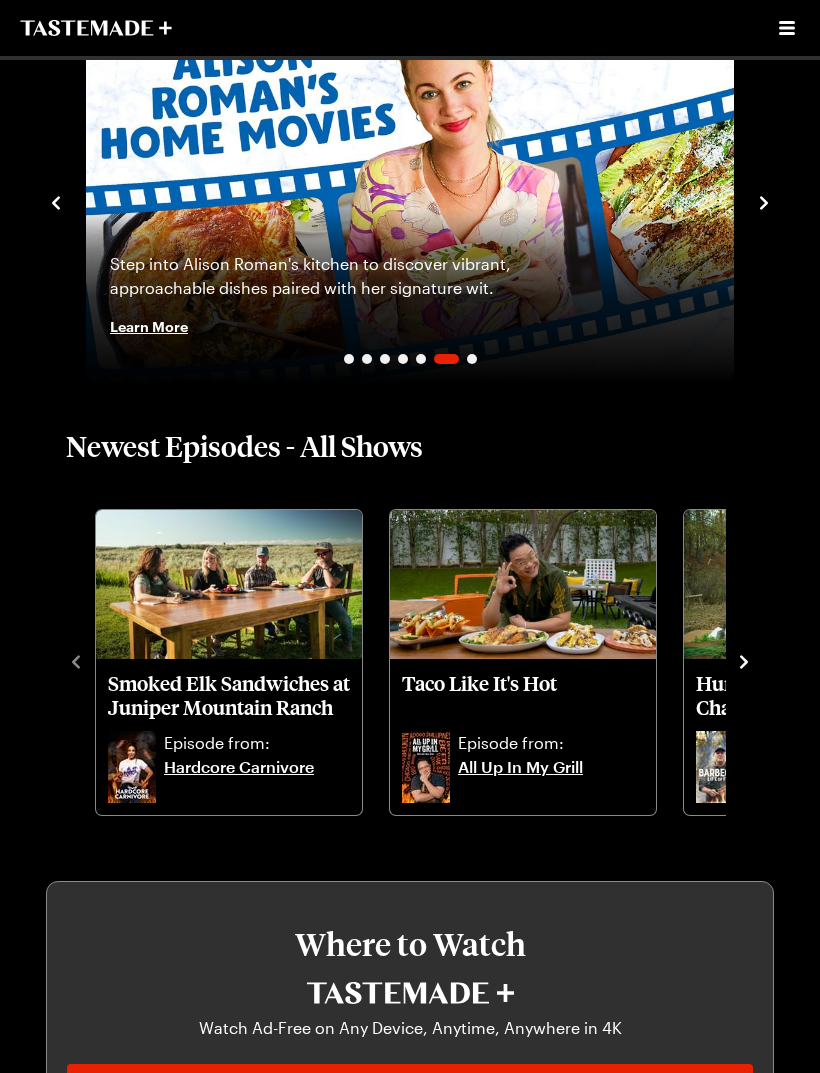 click at bounding box center (817, 585) 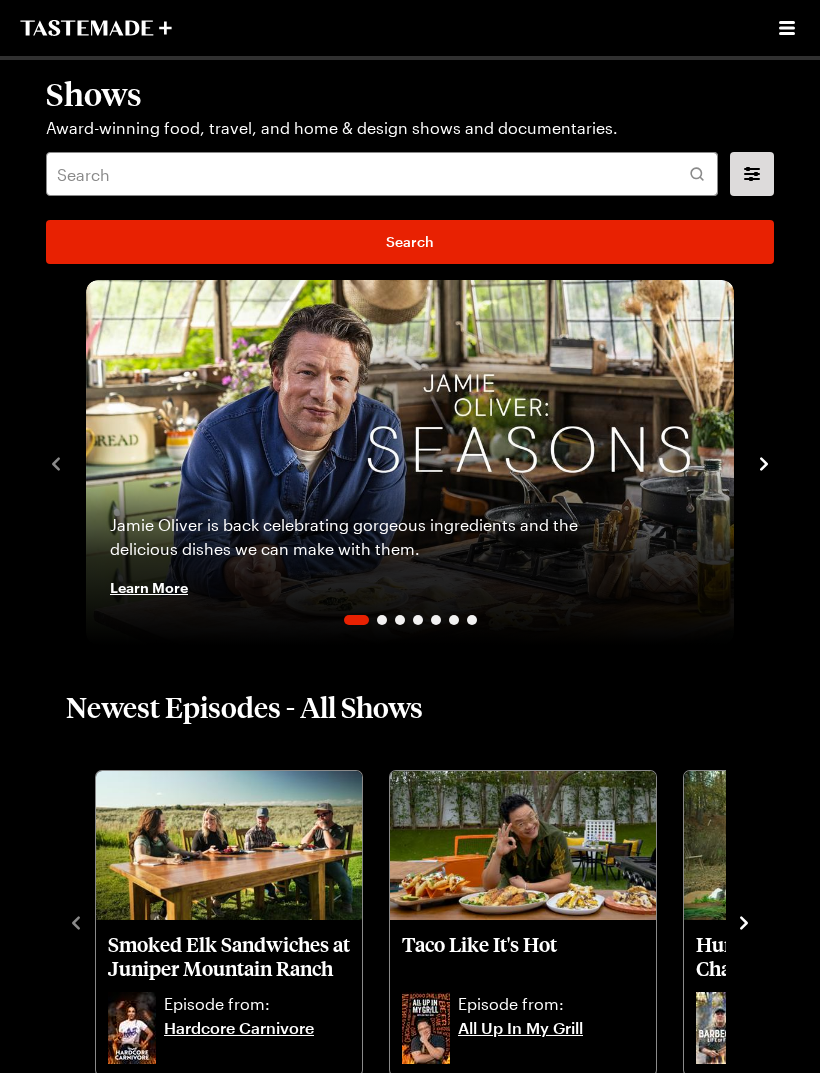 scroll, scrollTop: 0, scrollLeft: 0, axis: both 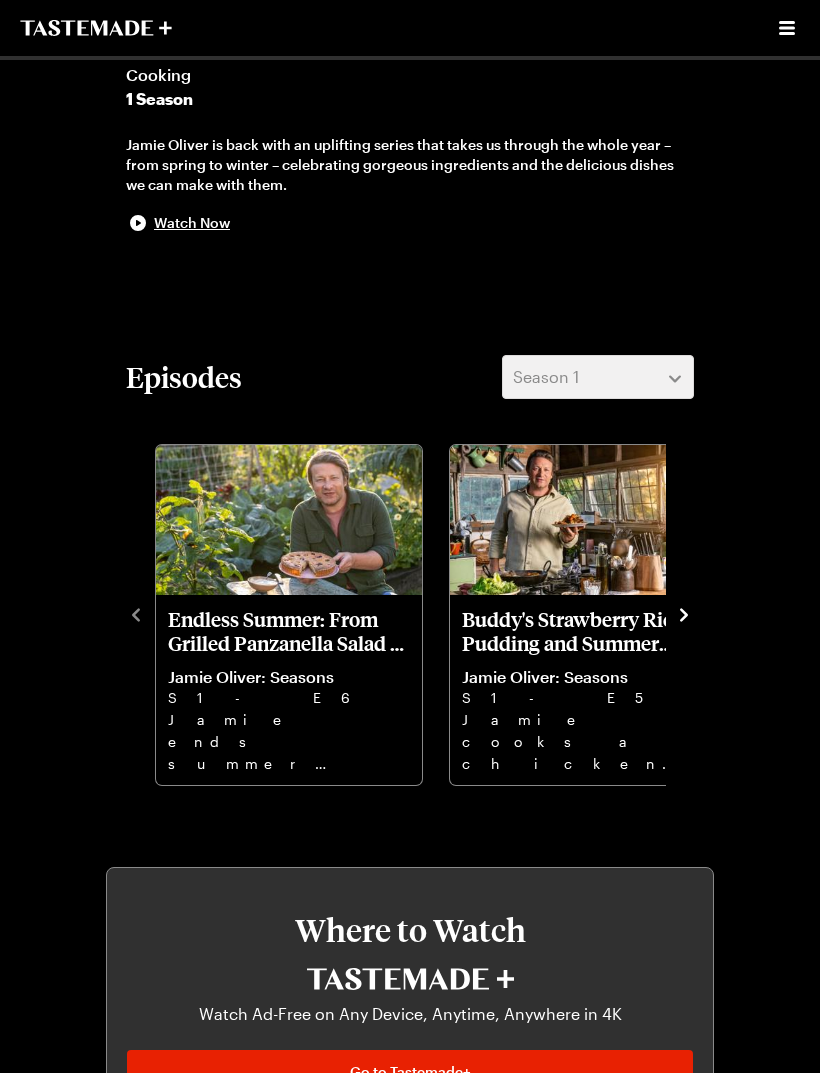 click on "Endless Summer: From Grilled Panzanella Salad to Sour Cherry Tart" at bounding box center [289, 631] 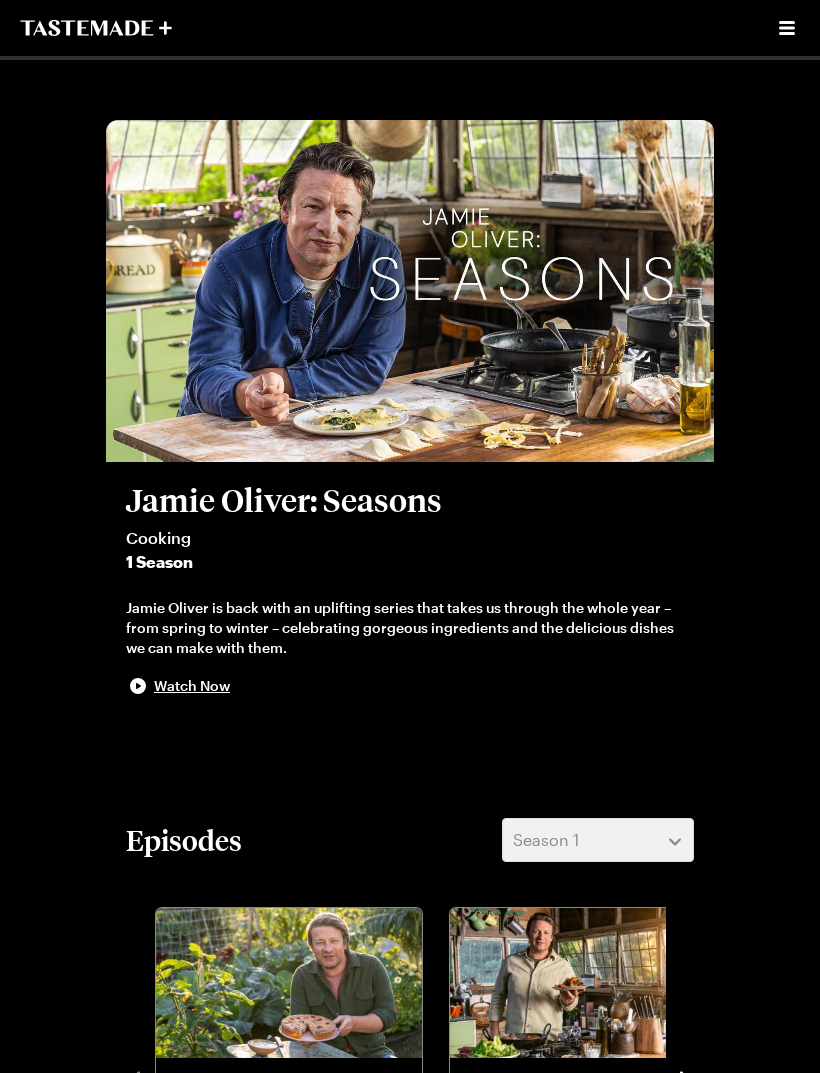 scroll, scrollTop: 0, scrollLeft: 0, axis: both 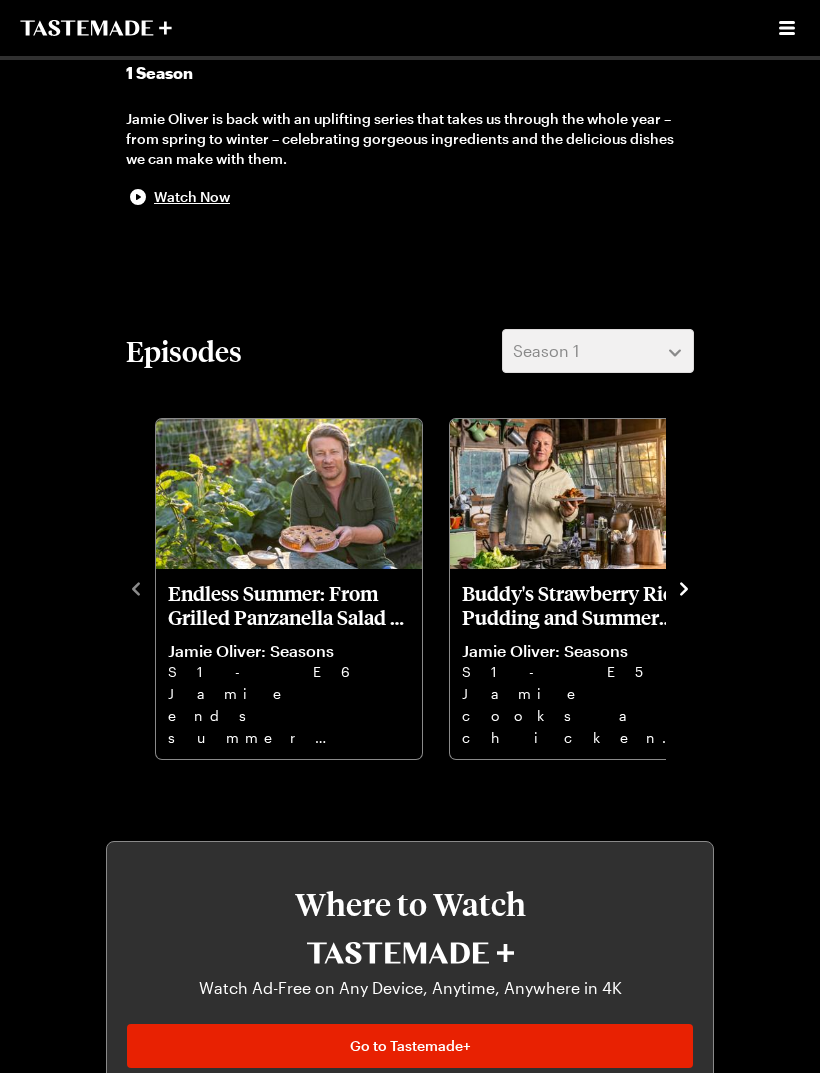 click 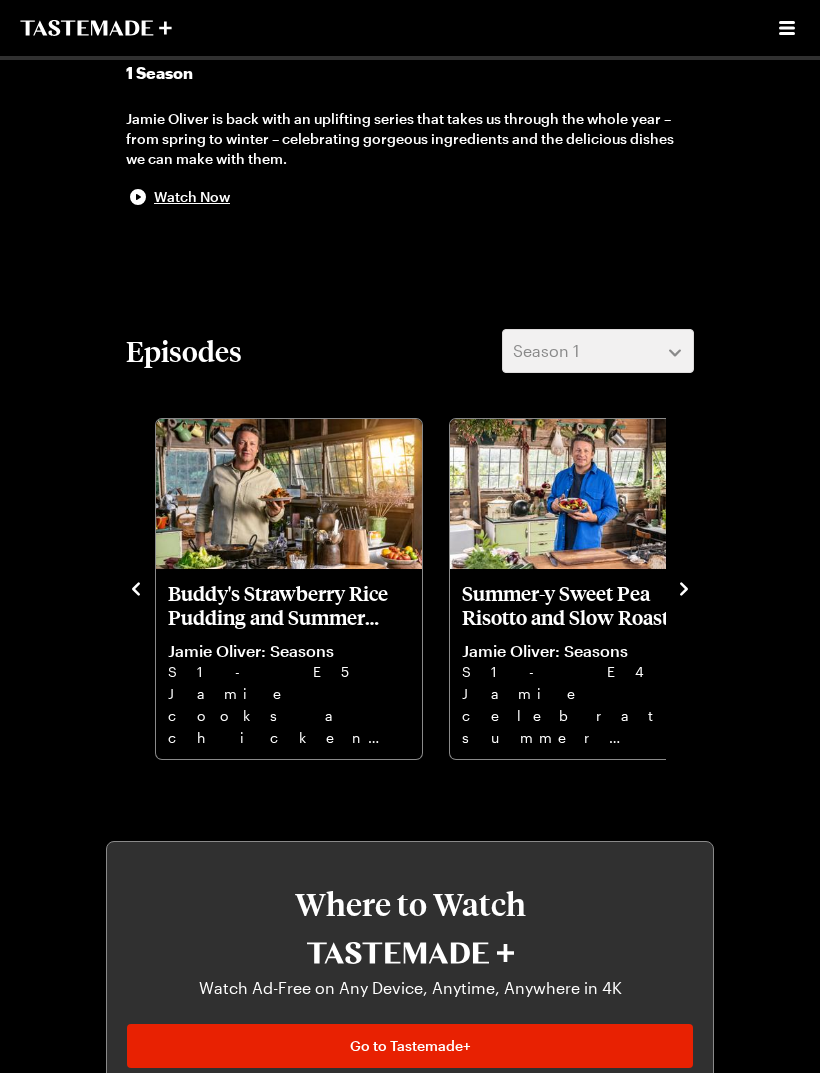 click 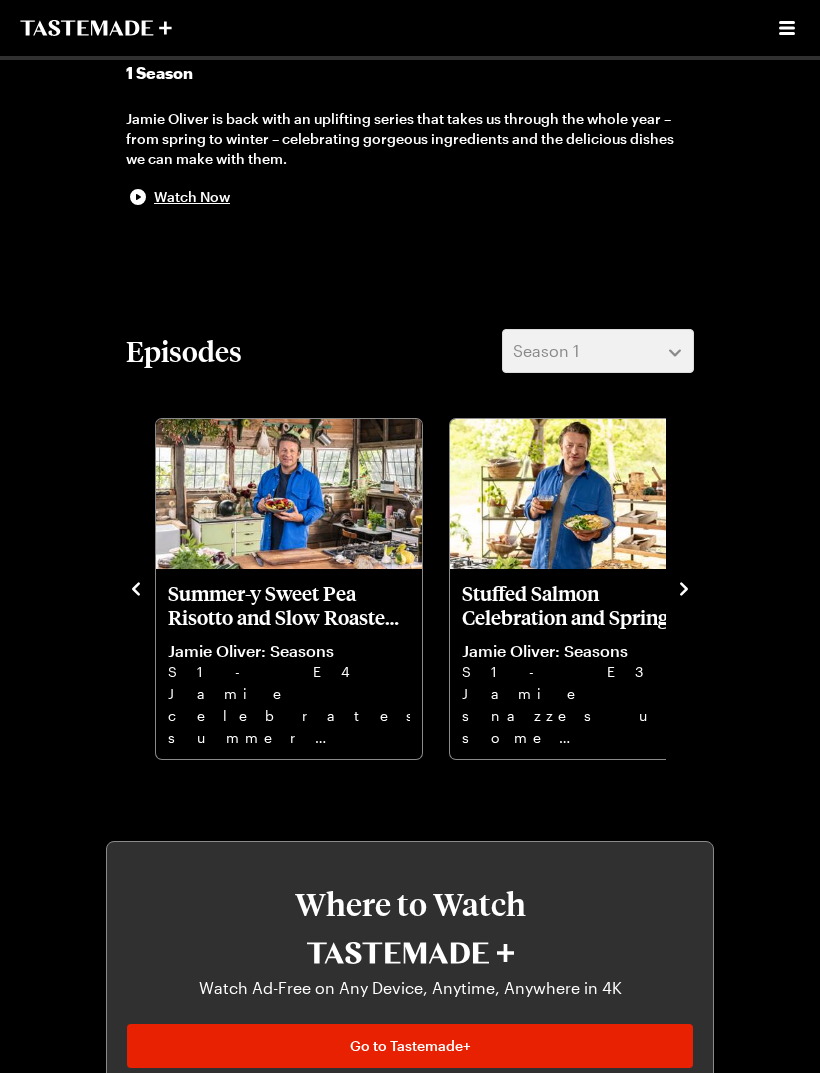 click 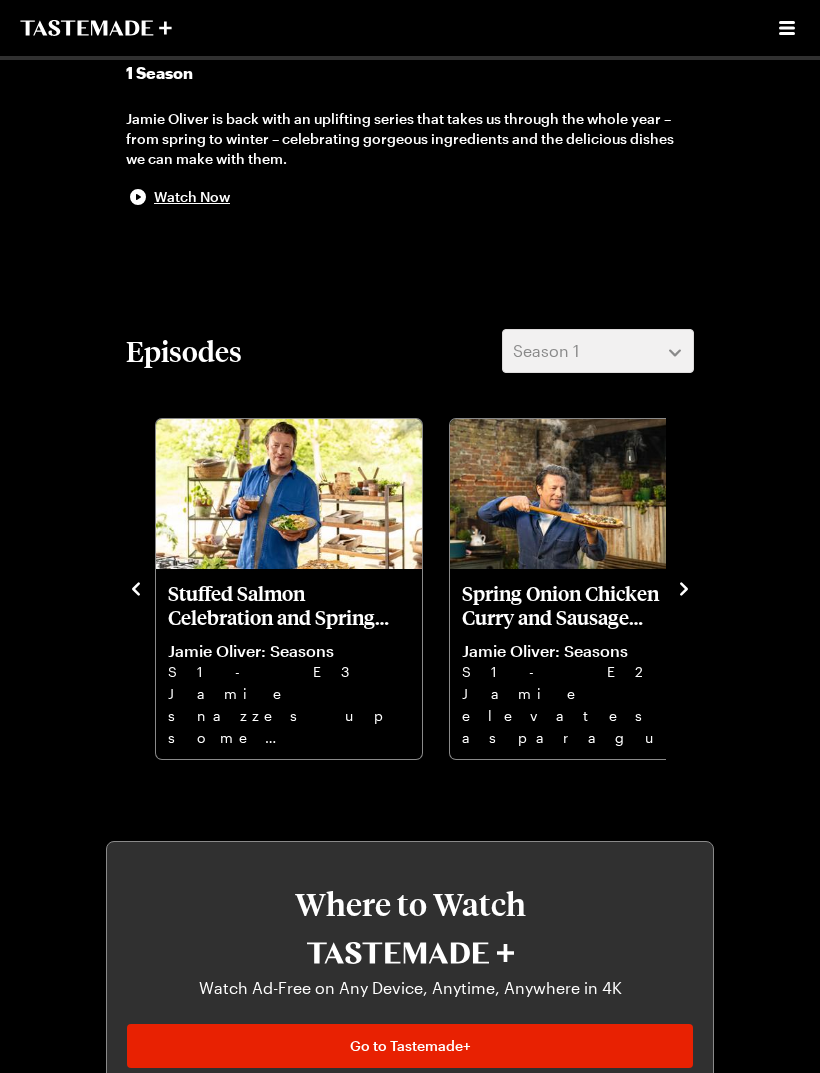 click 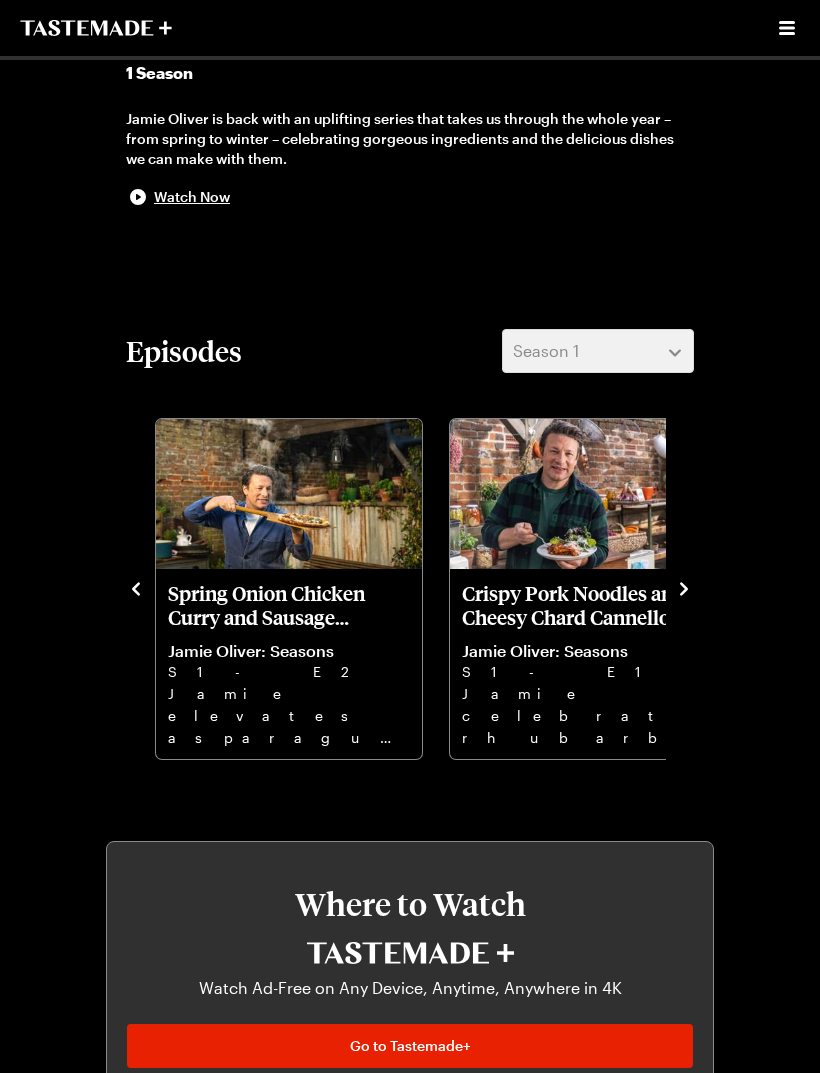 click on "Crispy Pork Noodles and Cheesy Chard Cannelloni" at bounding box center (583, 605) 